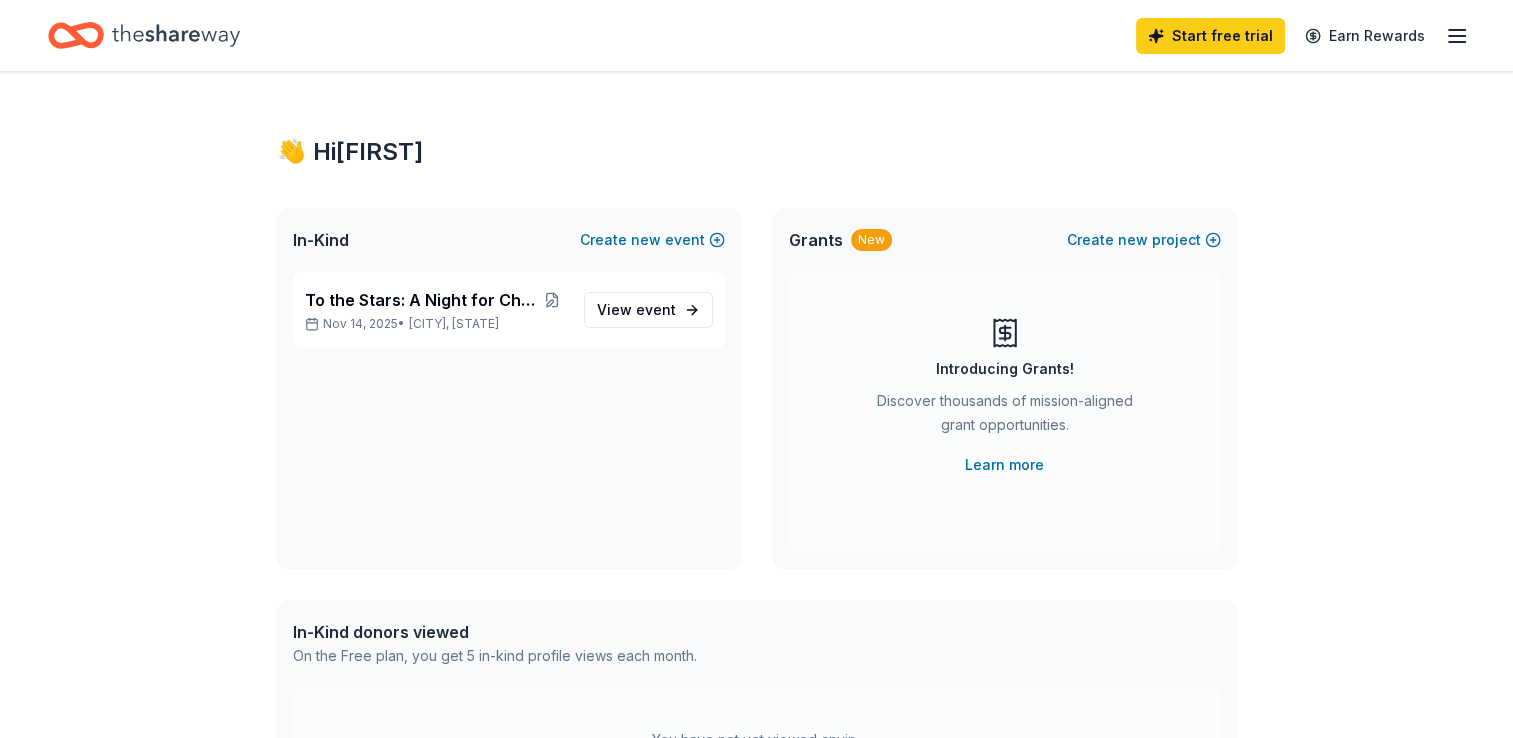 scroll, scrollTop: 80, scrollLeft: 0, axis: vertical 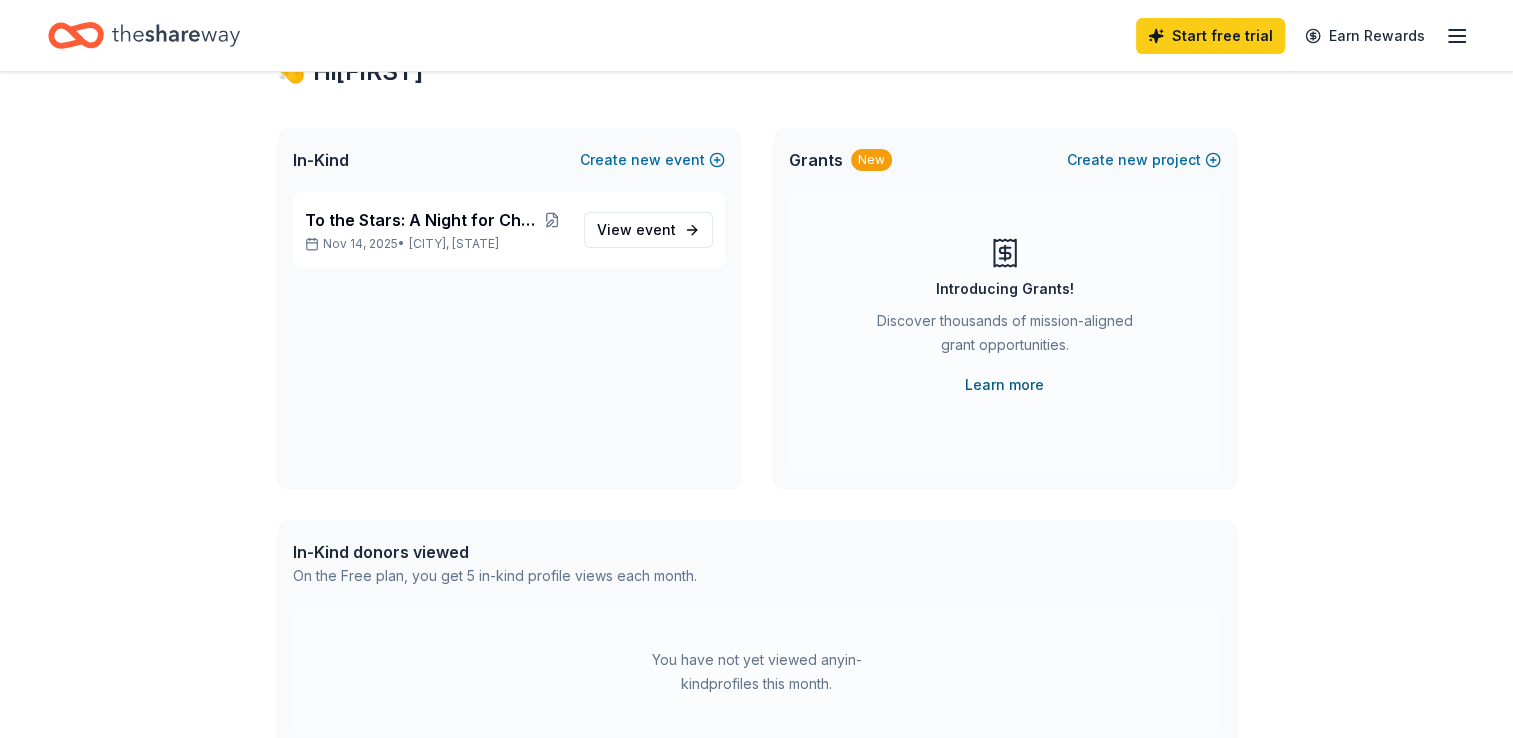 click on "Learn more" at bounding box center (1004, 385) 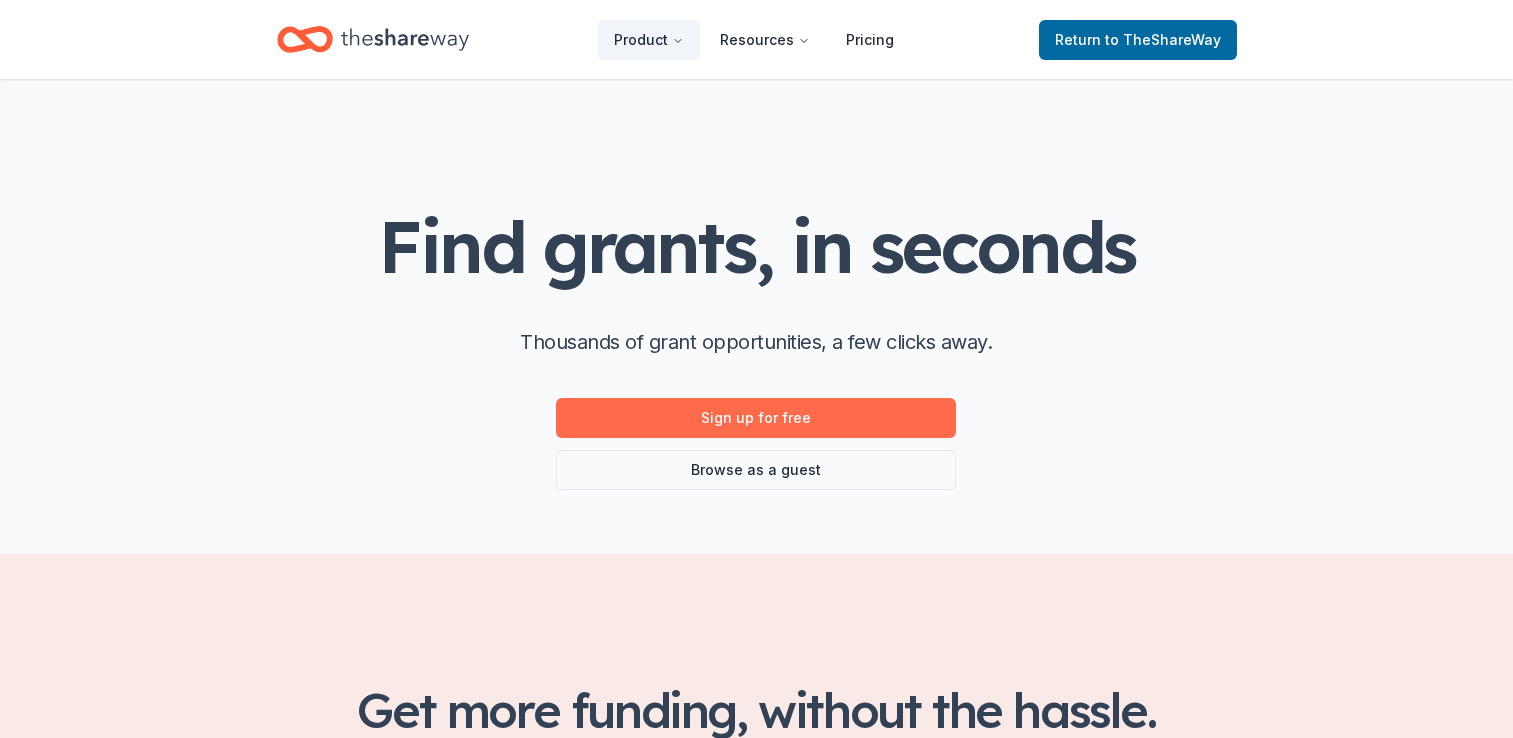 scroll, scrollTop: 0, scrollLeft: 0, axis: both 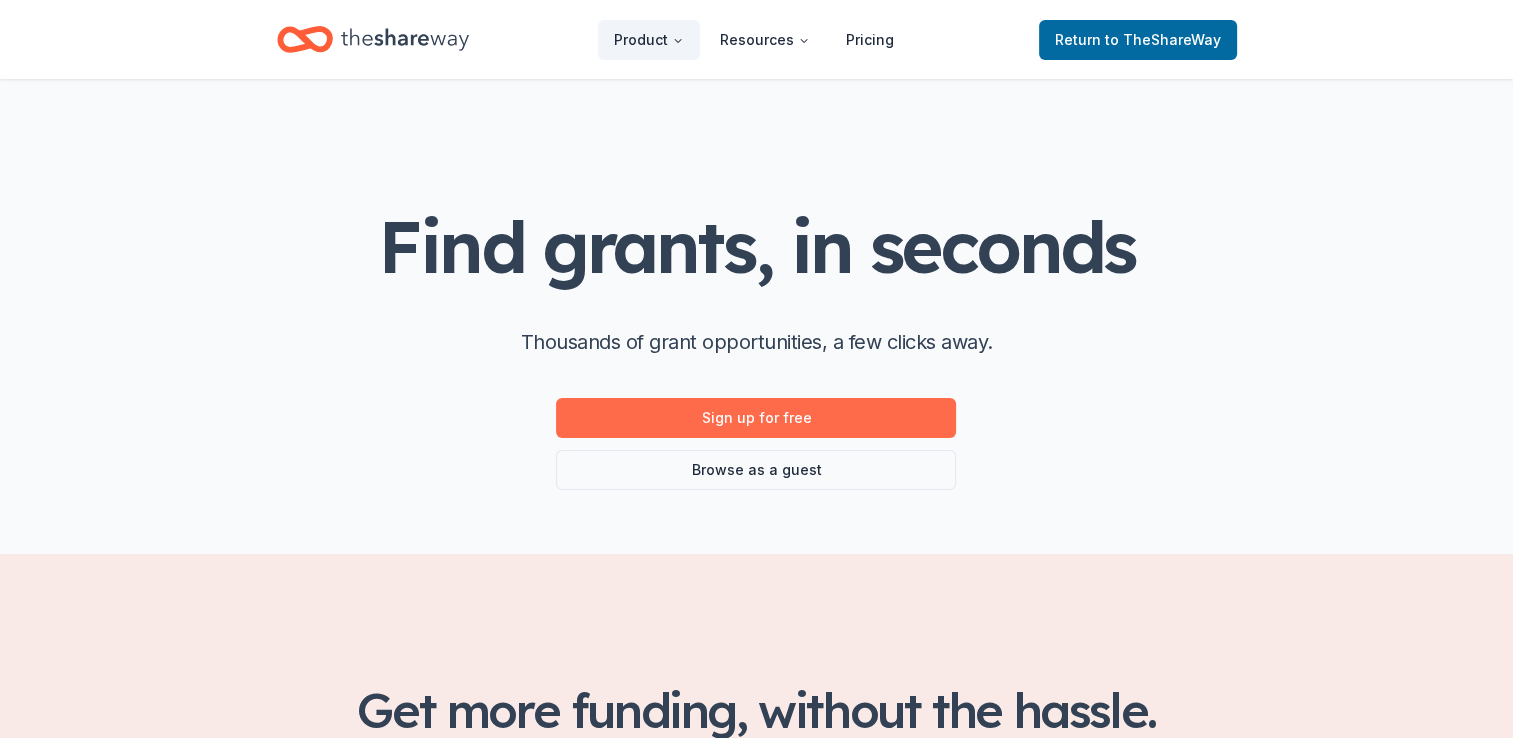 click on "Sign up for free" at bounding box center (756, 418) 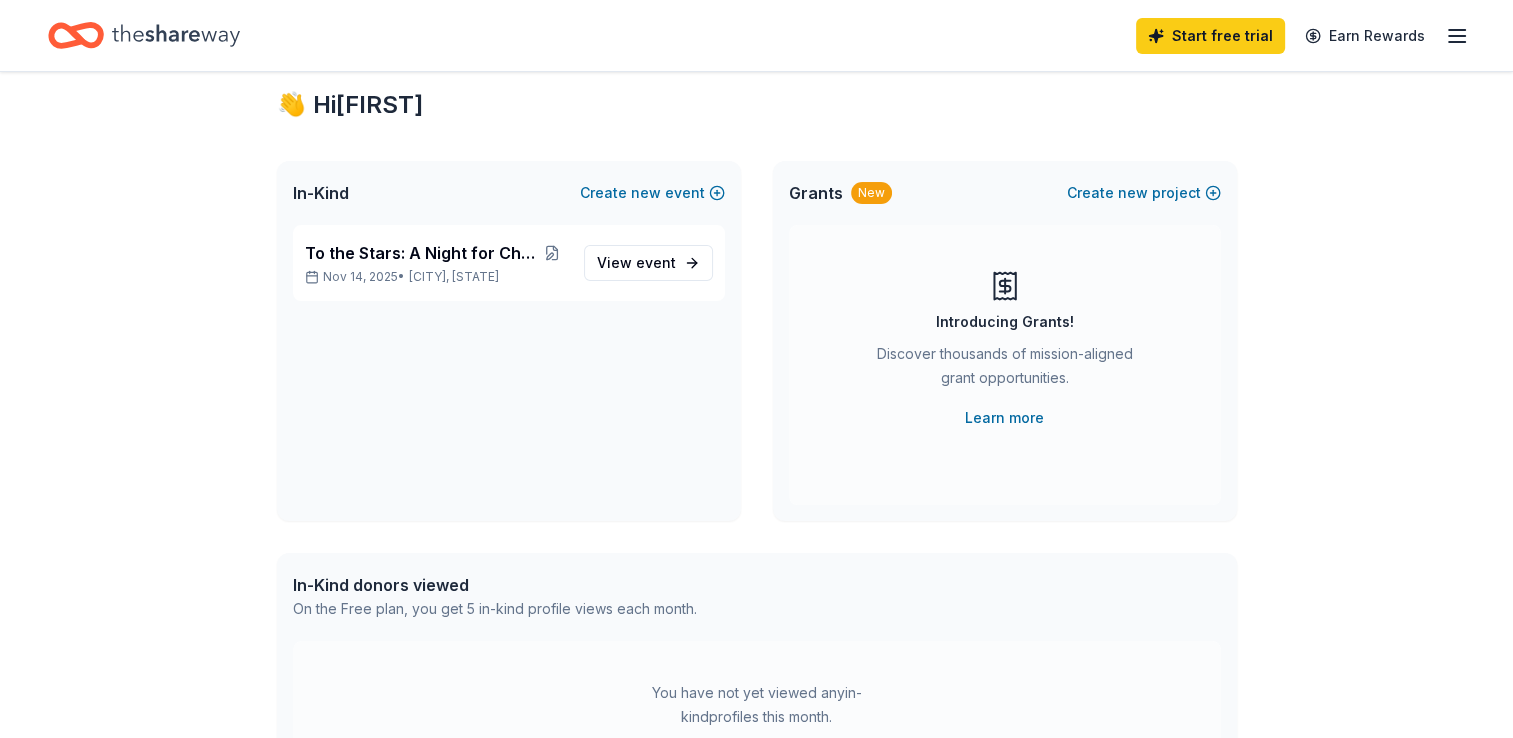 scroll, scrollTop: 56, scrollLeft: 0, axis: vertical 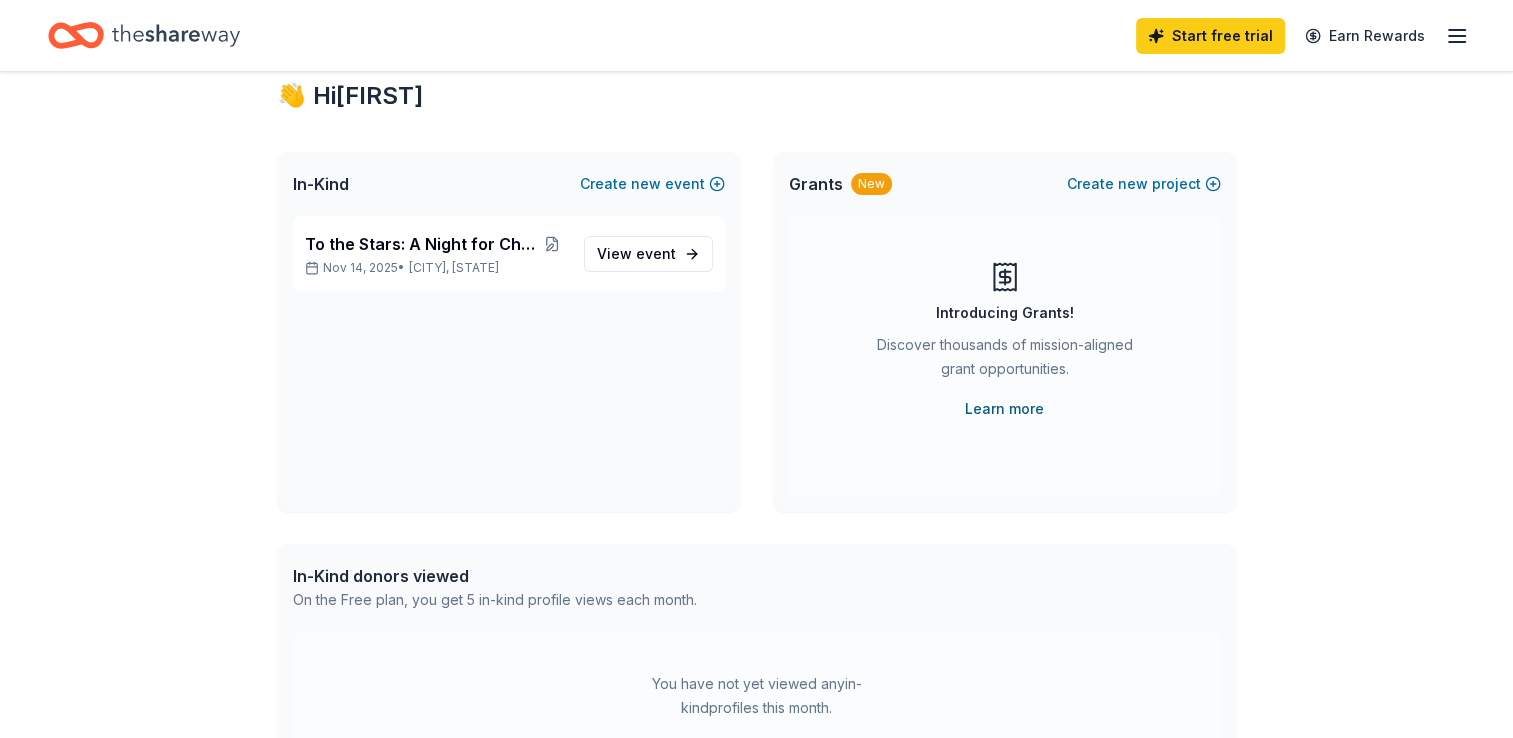 click on "Learn more" at bounding box center [1004, 409] 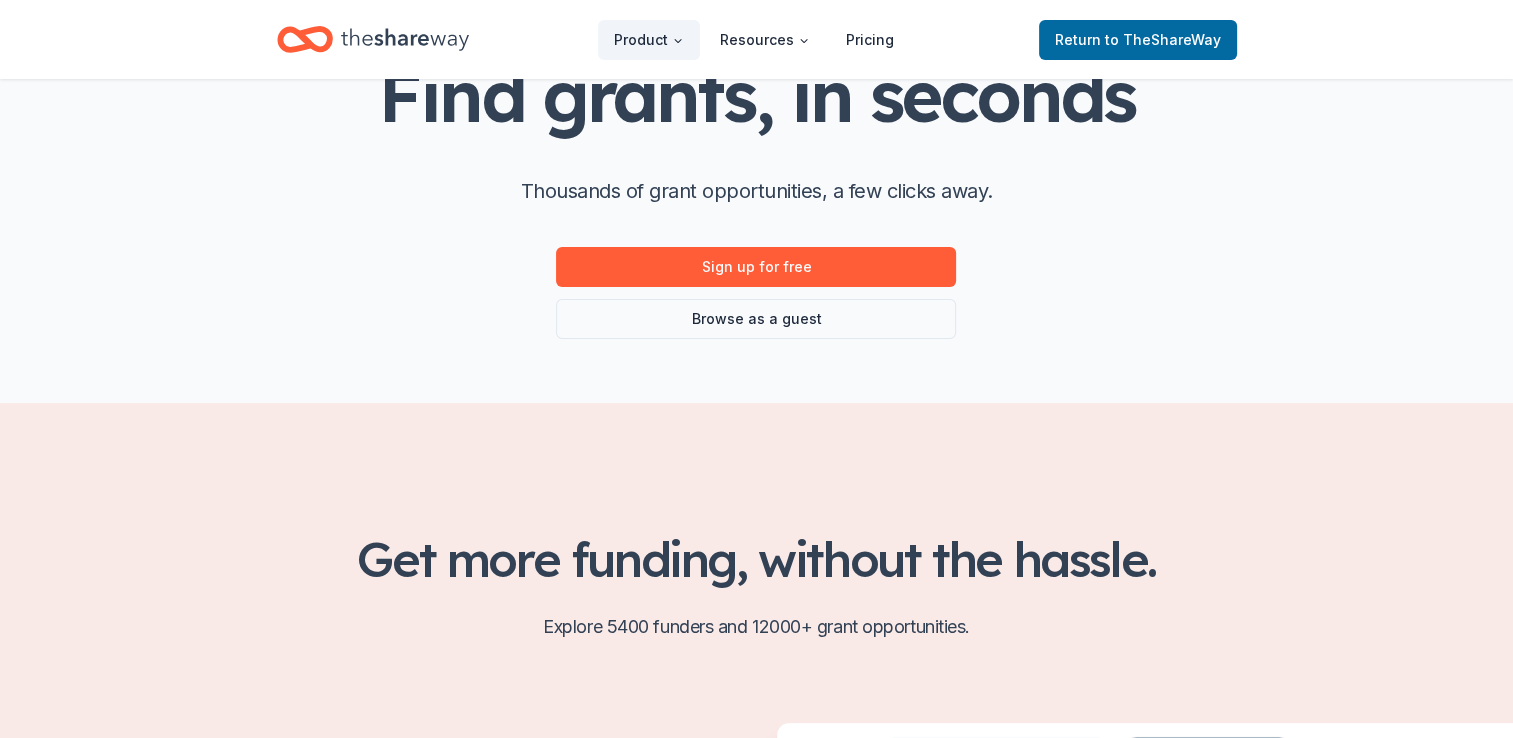 scroll, scrollTop: 0, scrollLeft: 0, axis: both 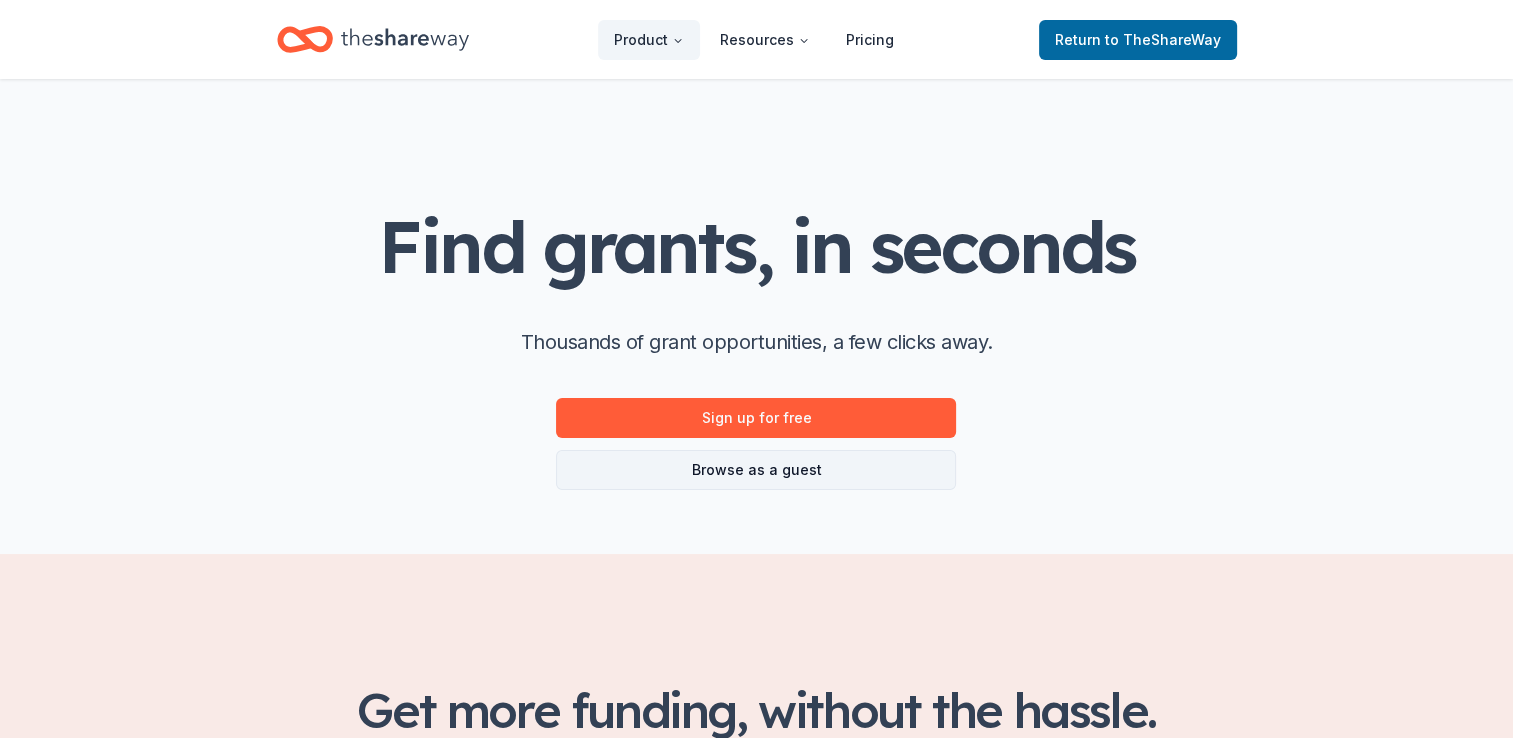 click on "Browse as a guest" at bounding box center (756, 470) 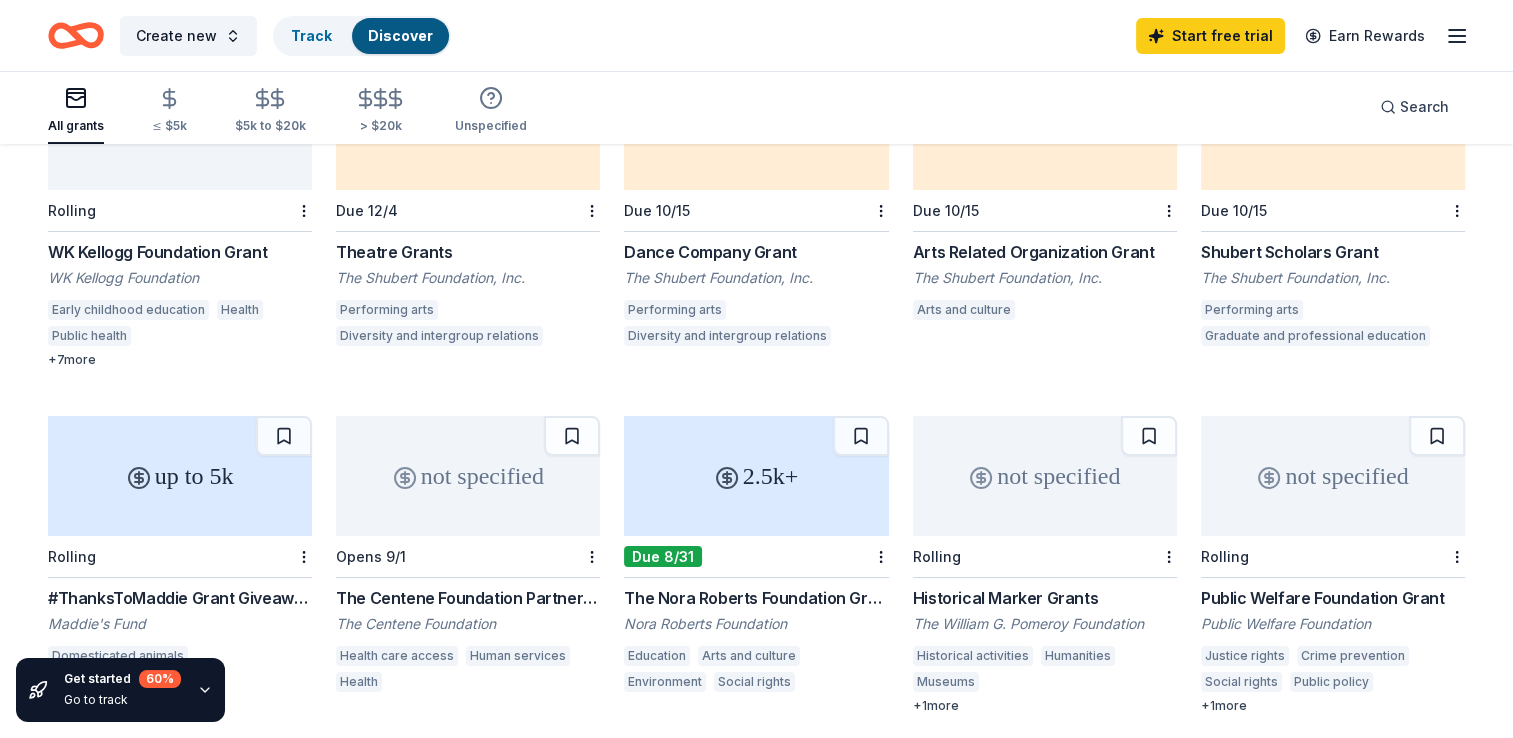 scroll, scrollTop: 0, scrollLeft: 0, axis: both 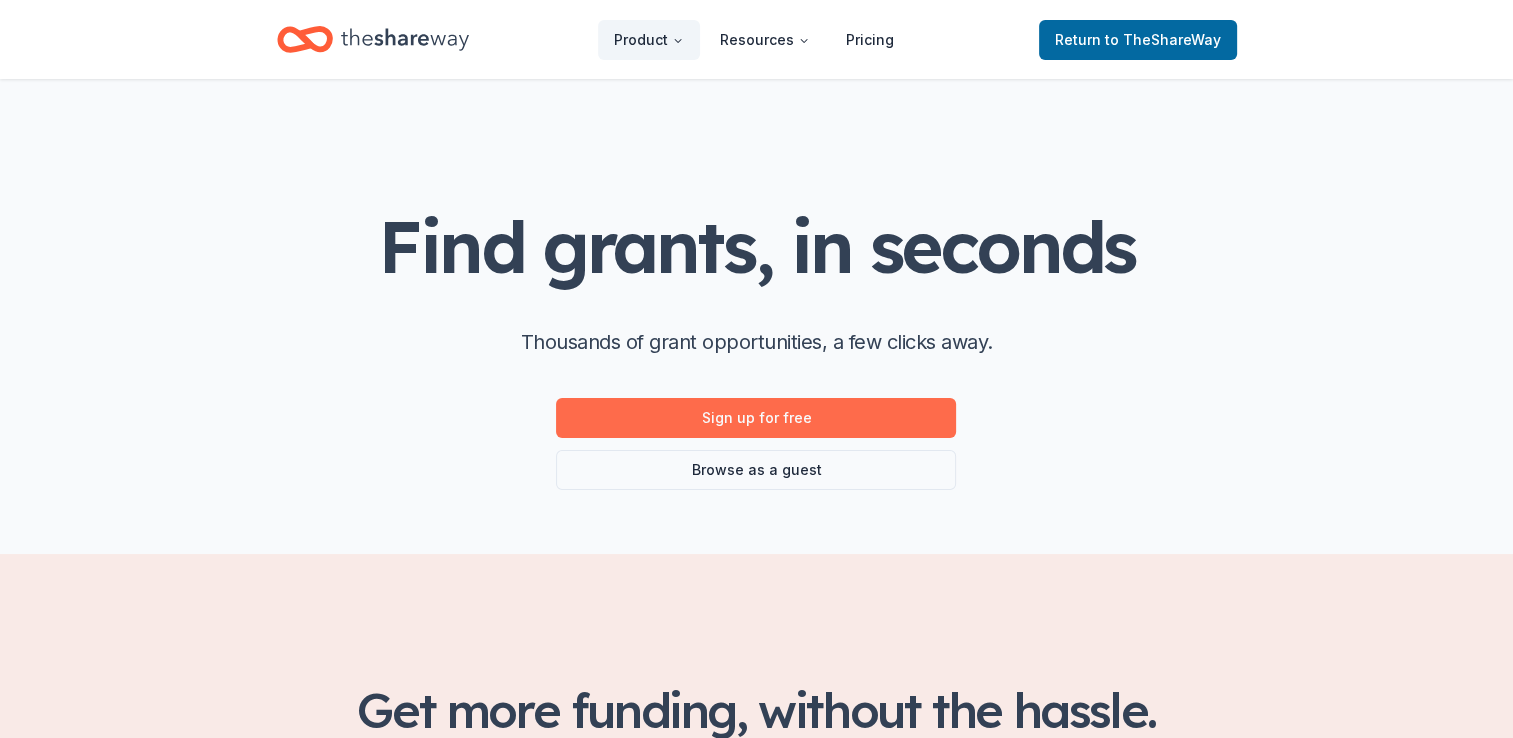 click on "Sign up for free" at bounding box center (756, 418) 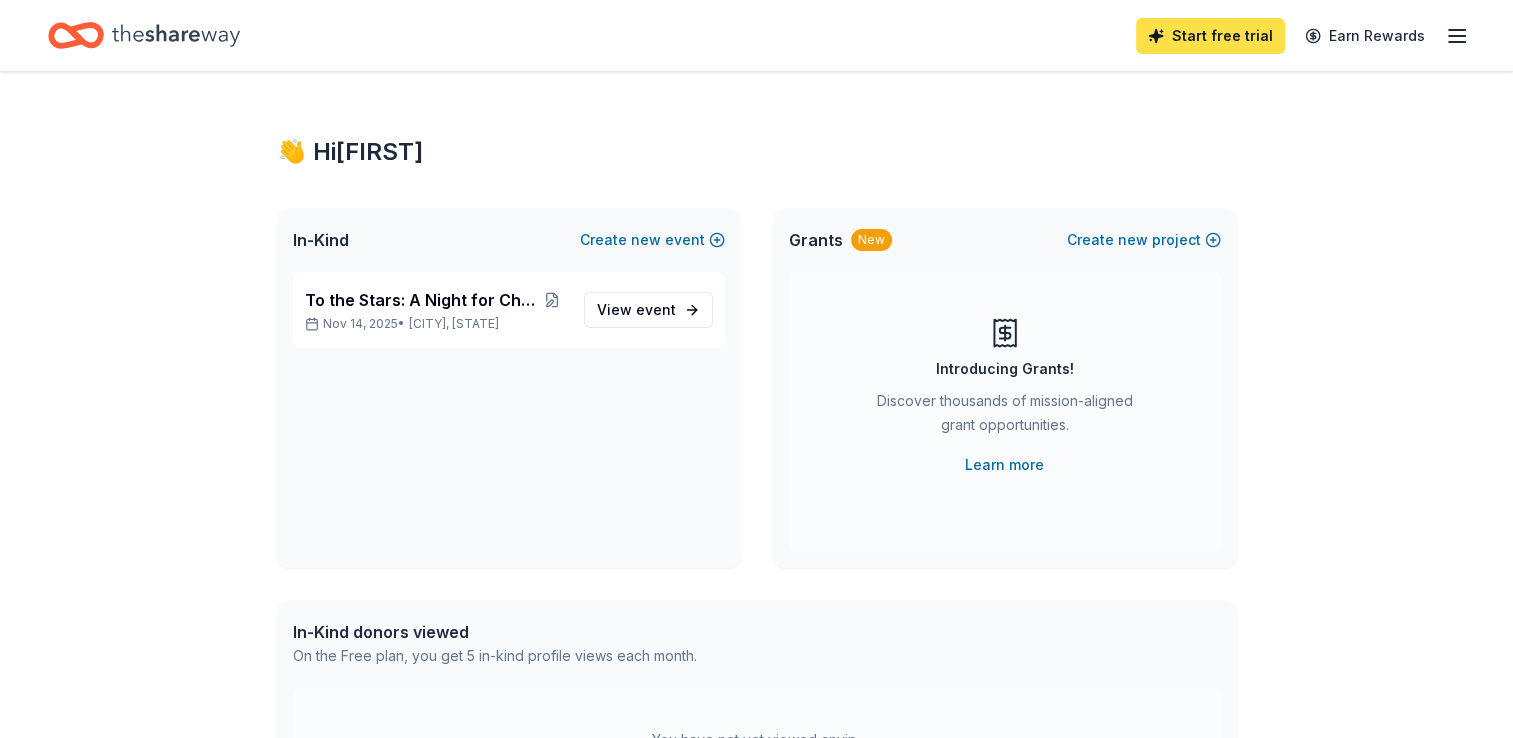 click on "Start free  trial" at bounding box center [1210, 36] 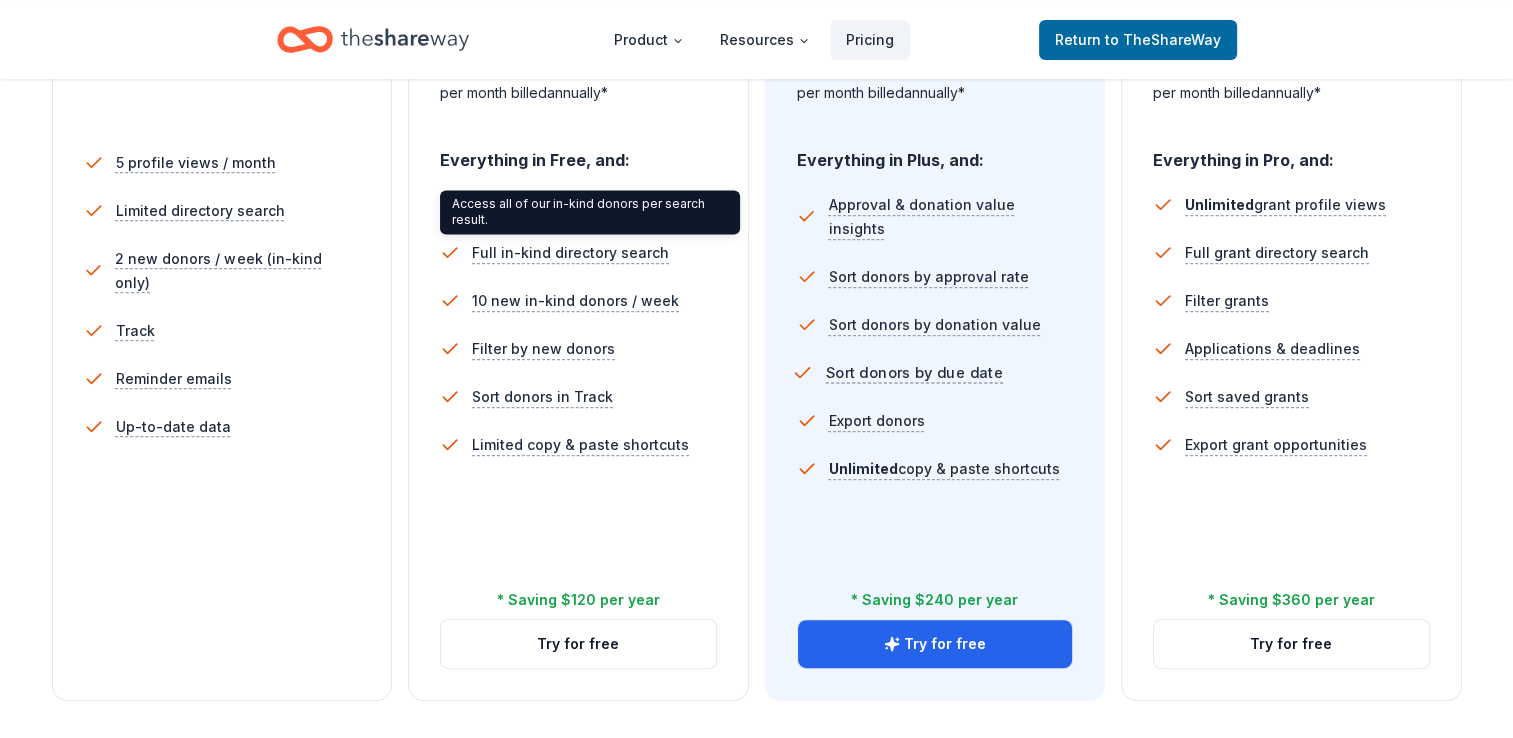 scroll, scrollTop: 550, scrollLeft: 0, axis: vertical 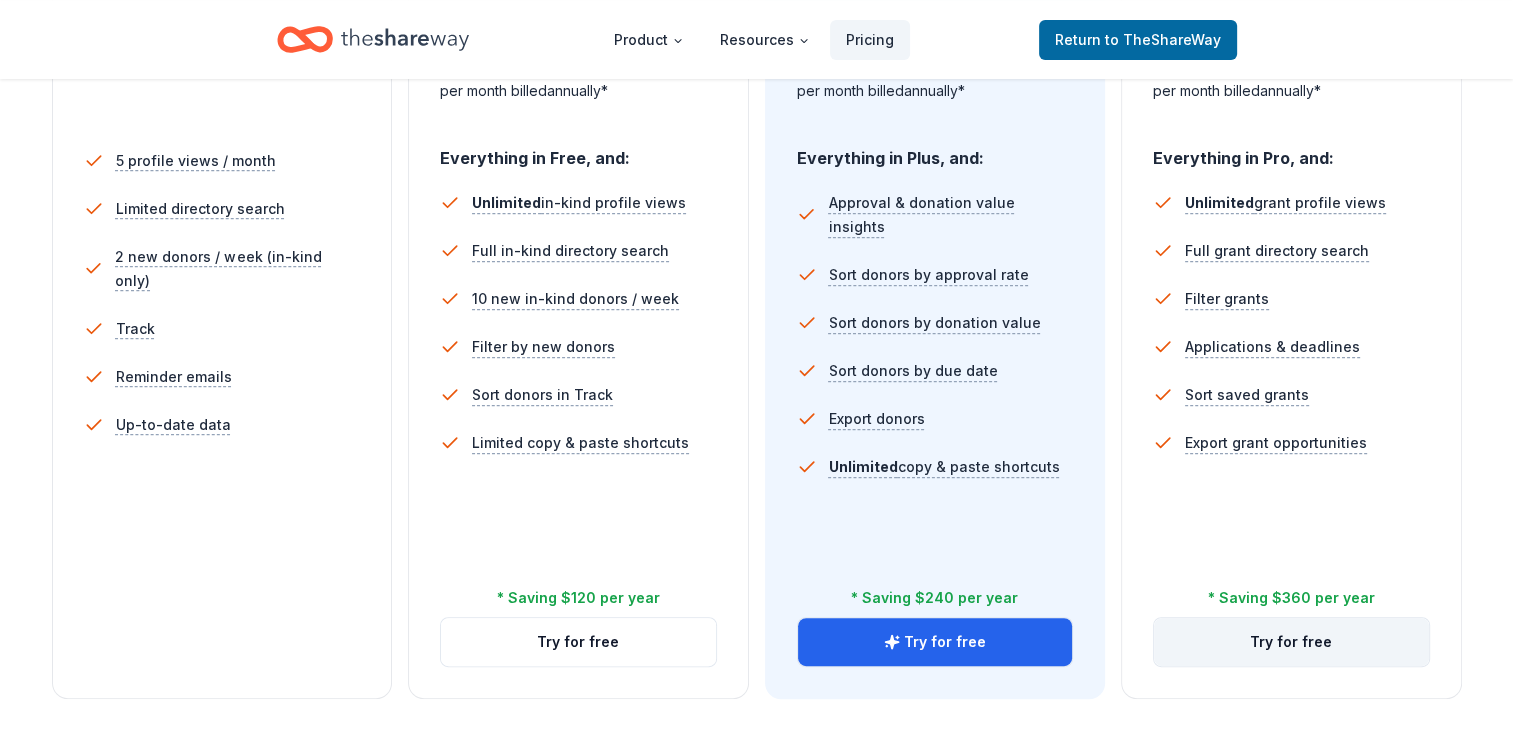 click on "Try for free" at bounding box center [1291, 642] 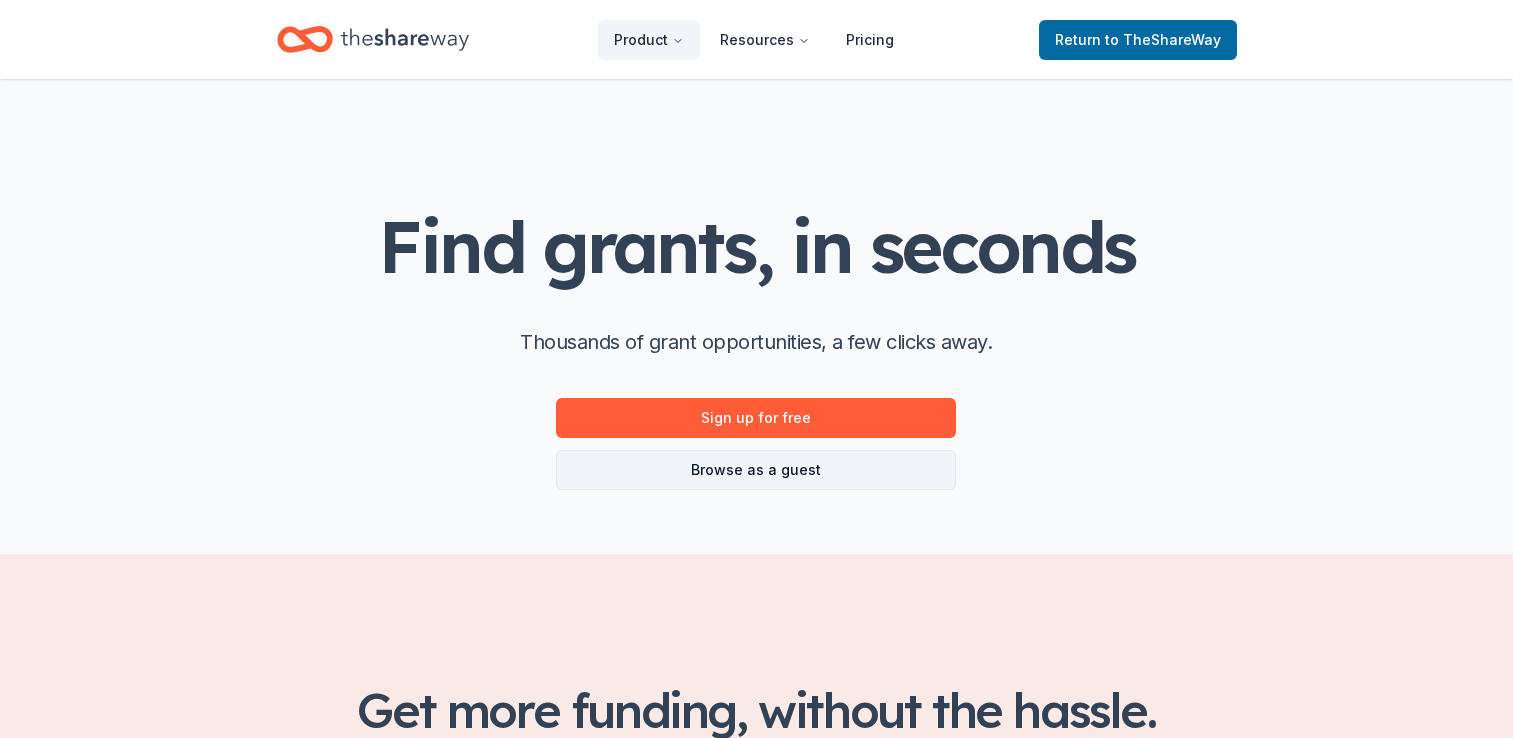 scroll, scrollTop: 0, scrollLeft: 0, axis: both 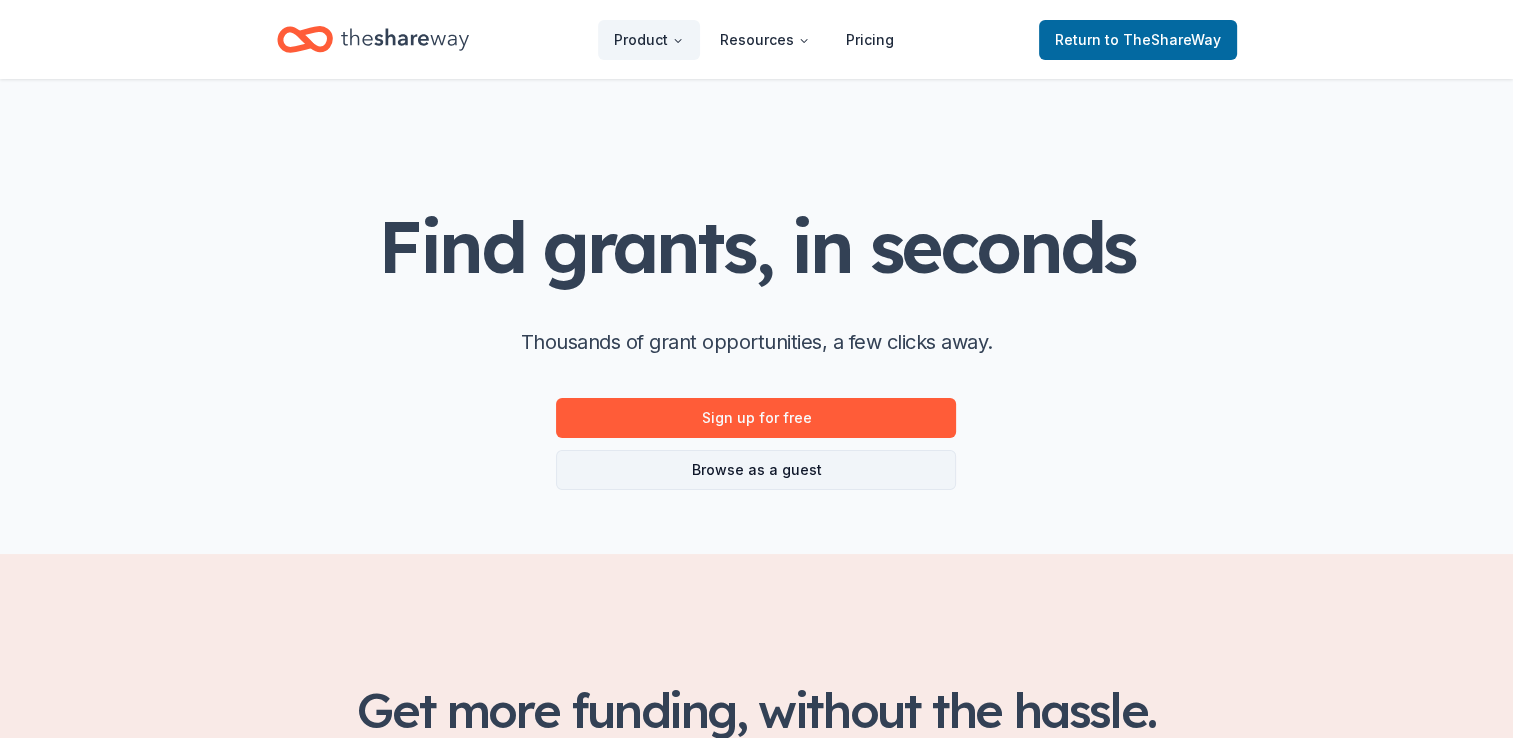click on "Browse as a guest" at bounding box center (756, 470) 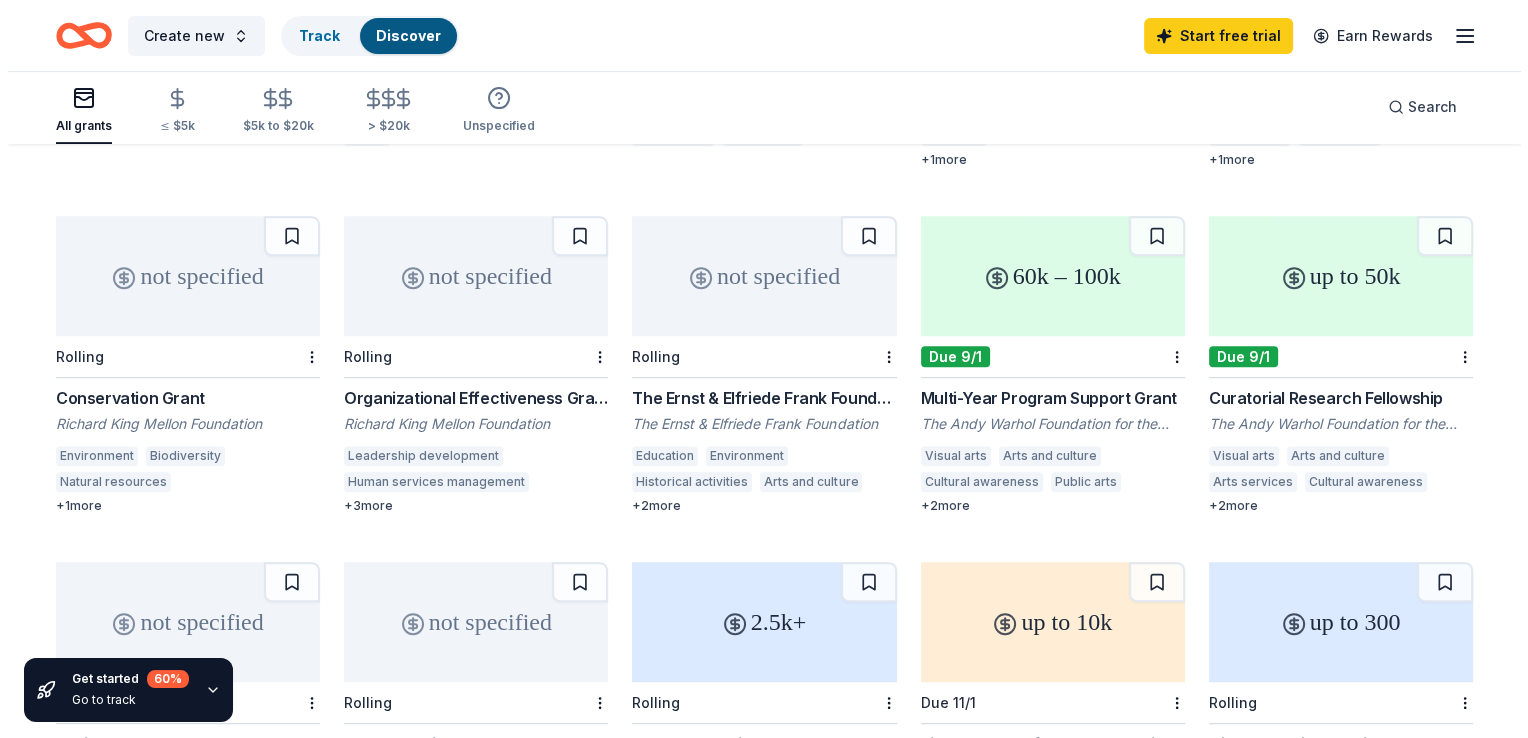 scroll, scrollTop: 0, scrollLeft: 0, axis: both 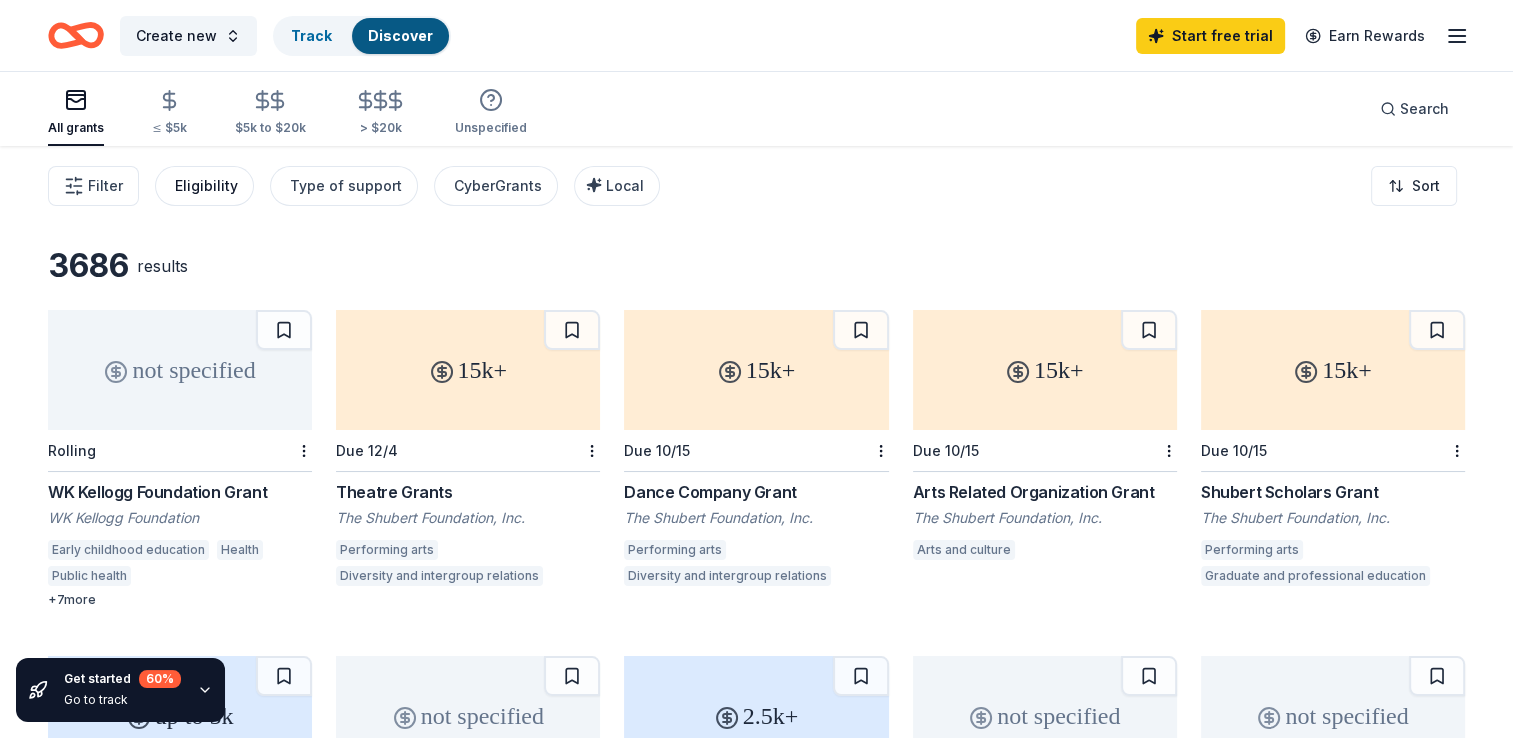 click on "Eligibility" at bounding box center (206, 186) 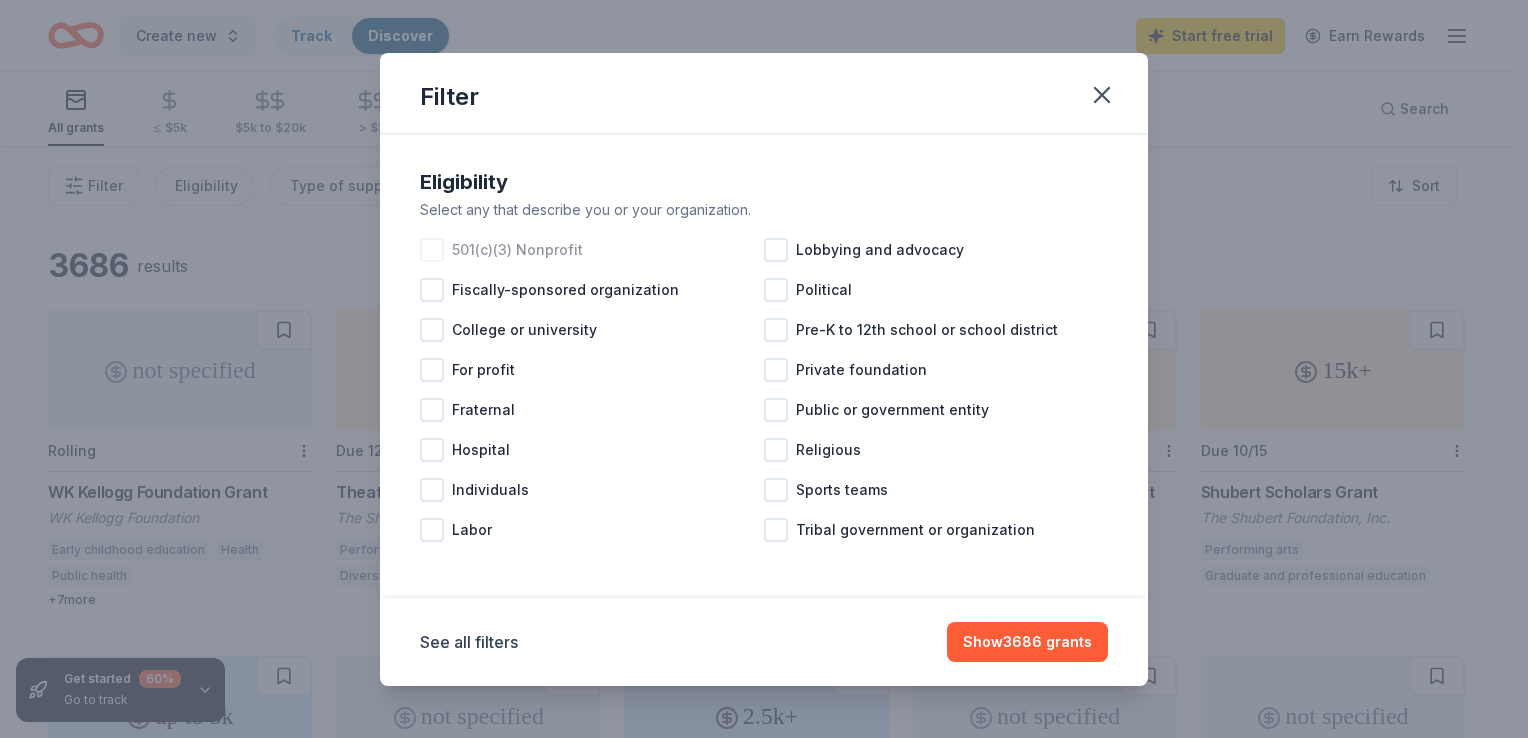 click on "501(c)(3) Nonprofit" at bounding box center (517, 250) 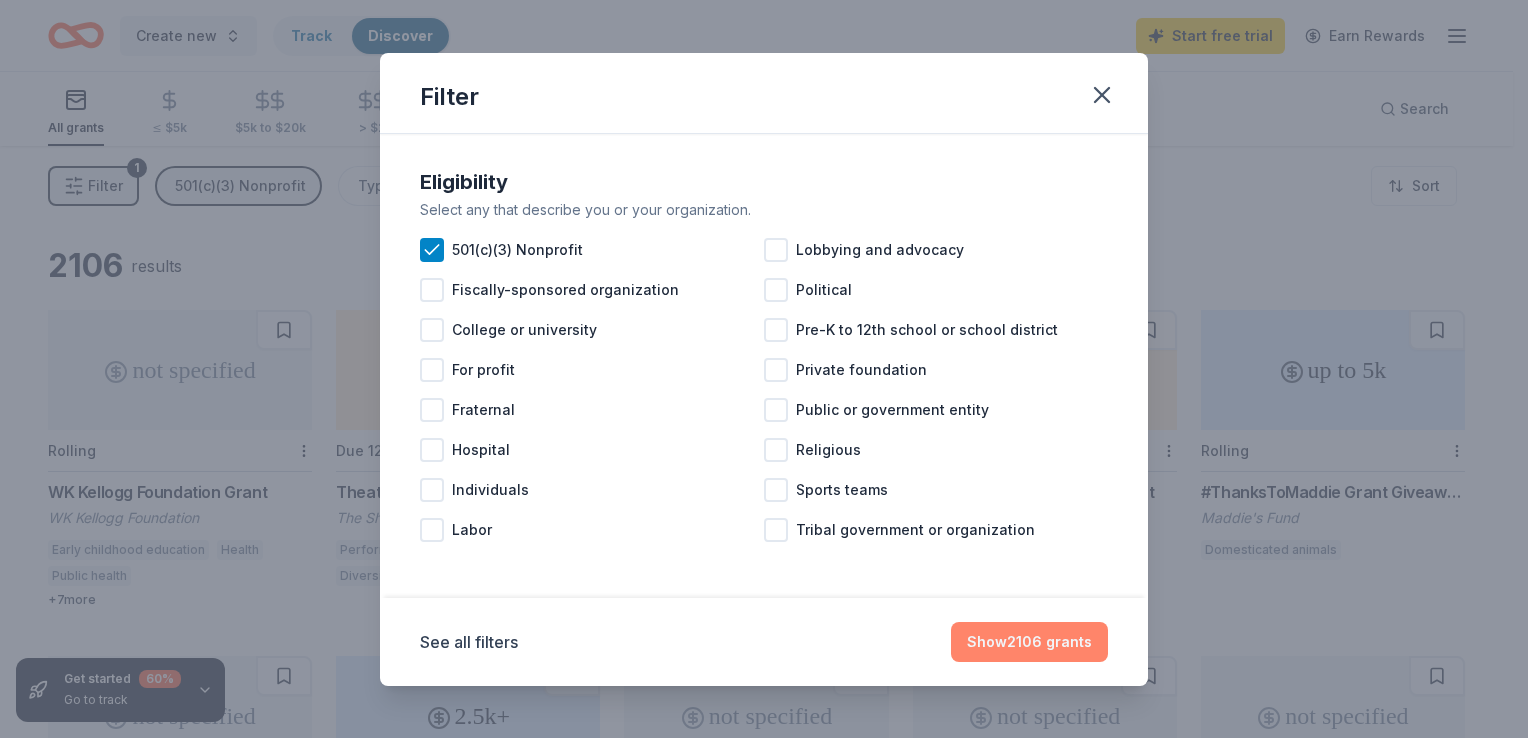 click on "Show  2106   grants" at bounding box center (1029, 642) 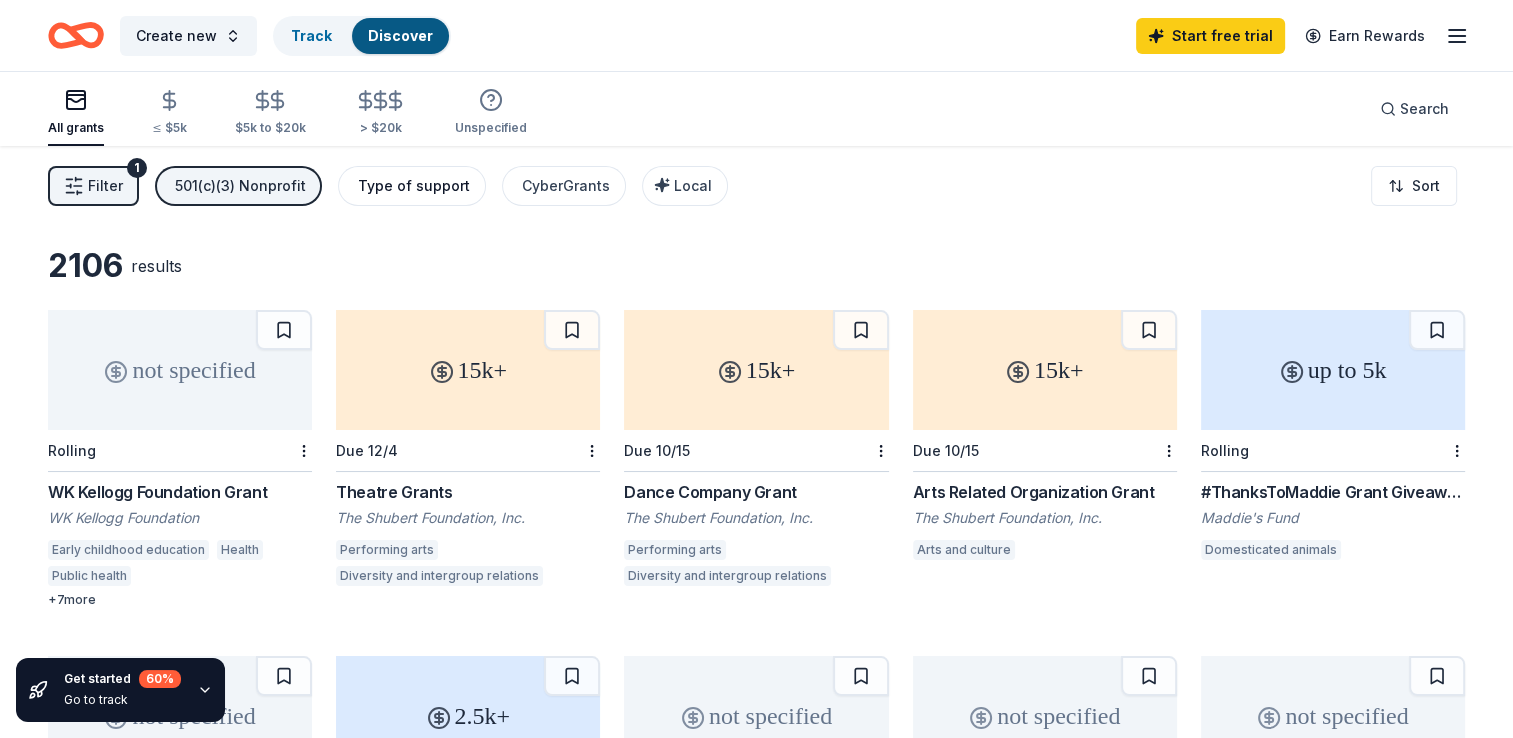 click on "Type of support" at bounding box center [414, 186] 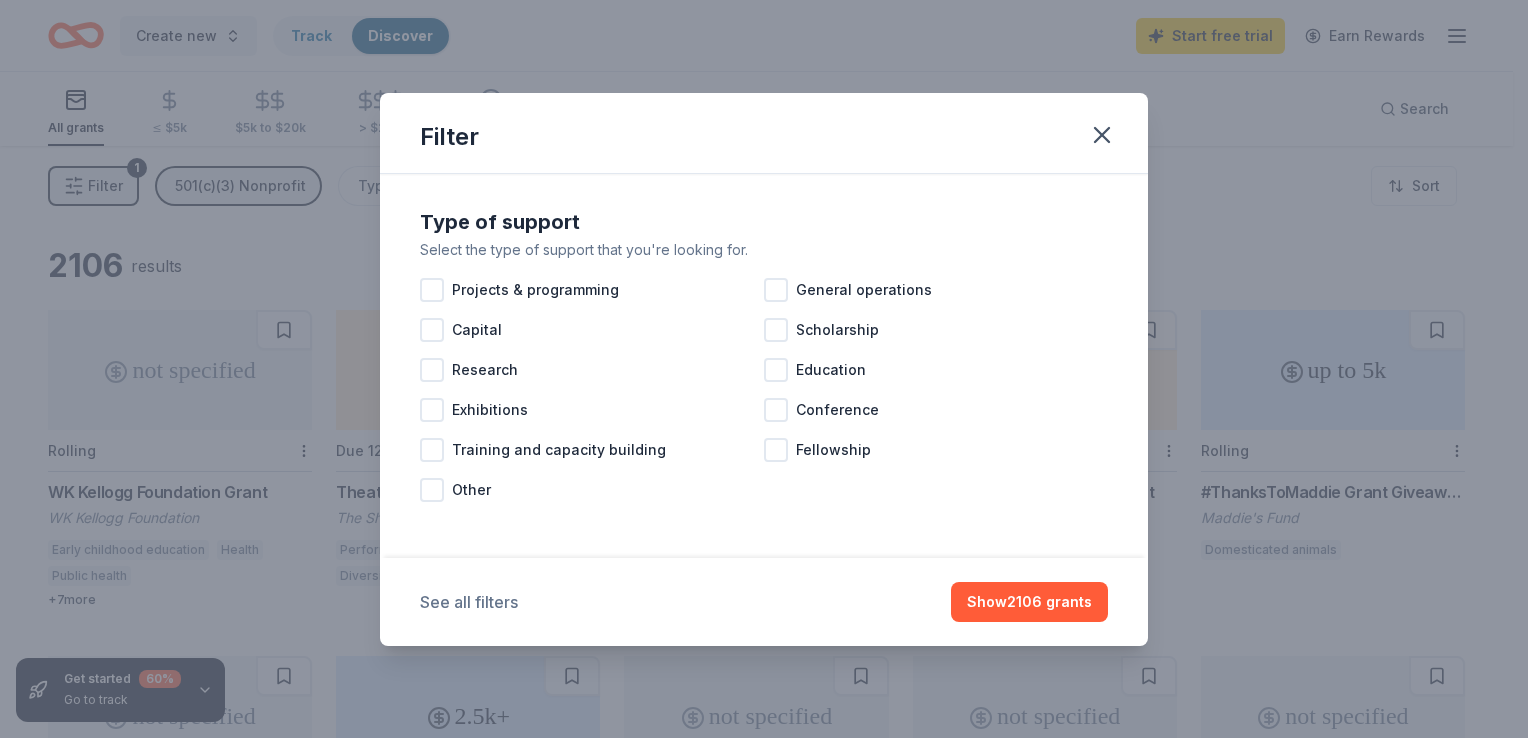click on "See all filters" at bounding box center [469, 602] 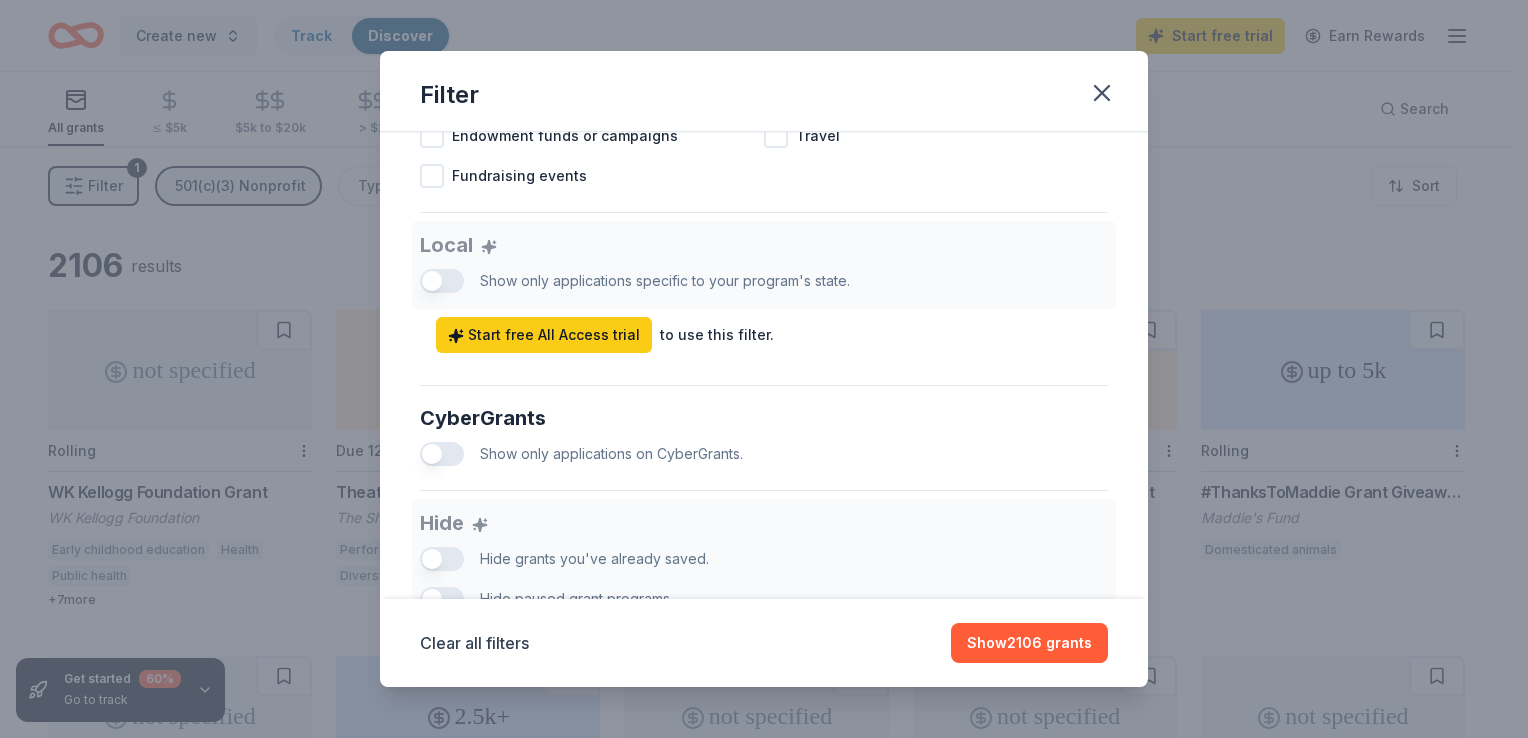 scroll, scrollTop: 1085, scrollLeft: 0, axis: vertical 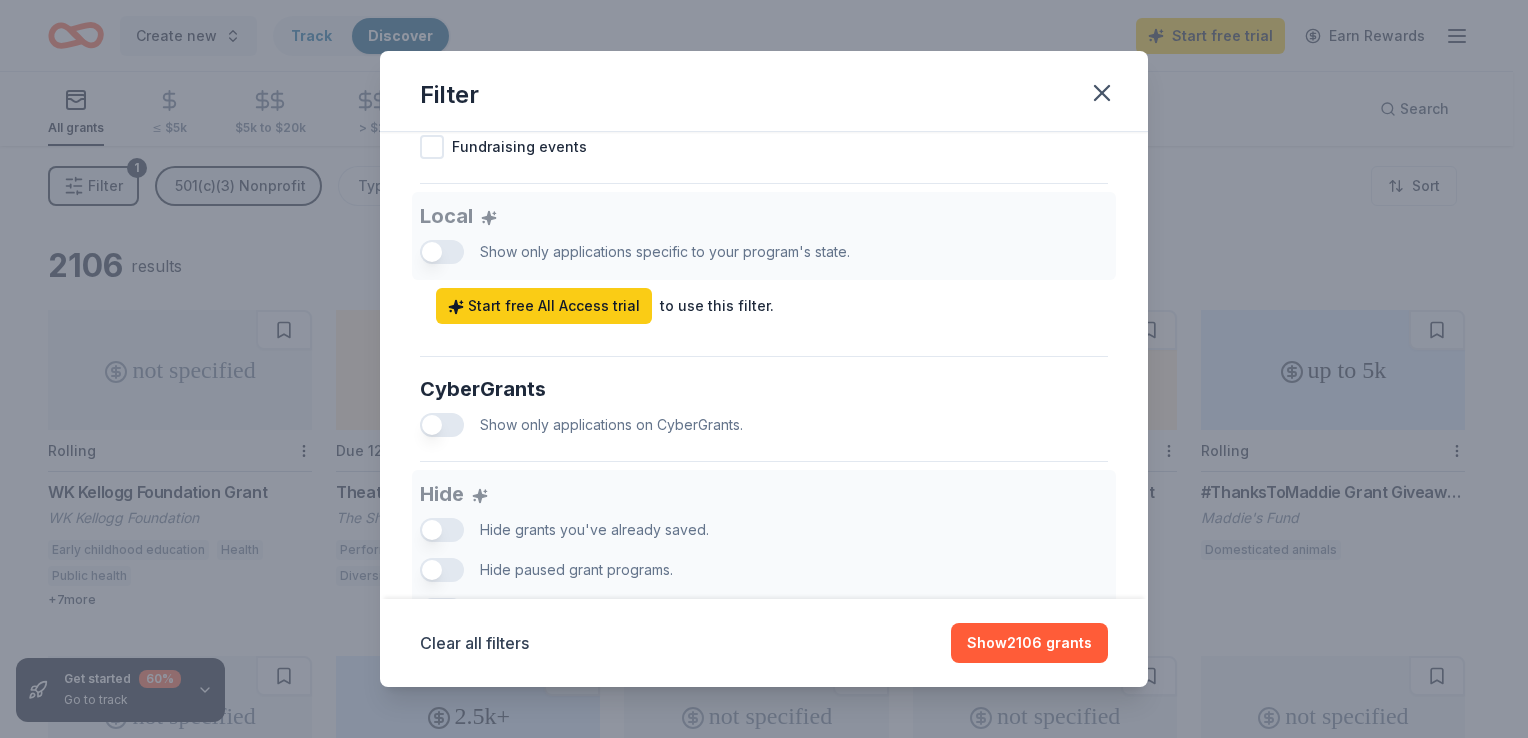 click on "Local Show only applications specific to your program's state.   Start free All Access trial to use this filter." at bounding box center (764, 258) 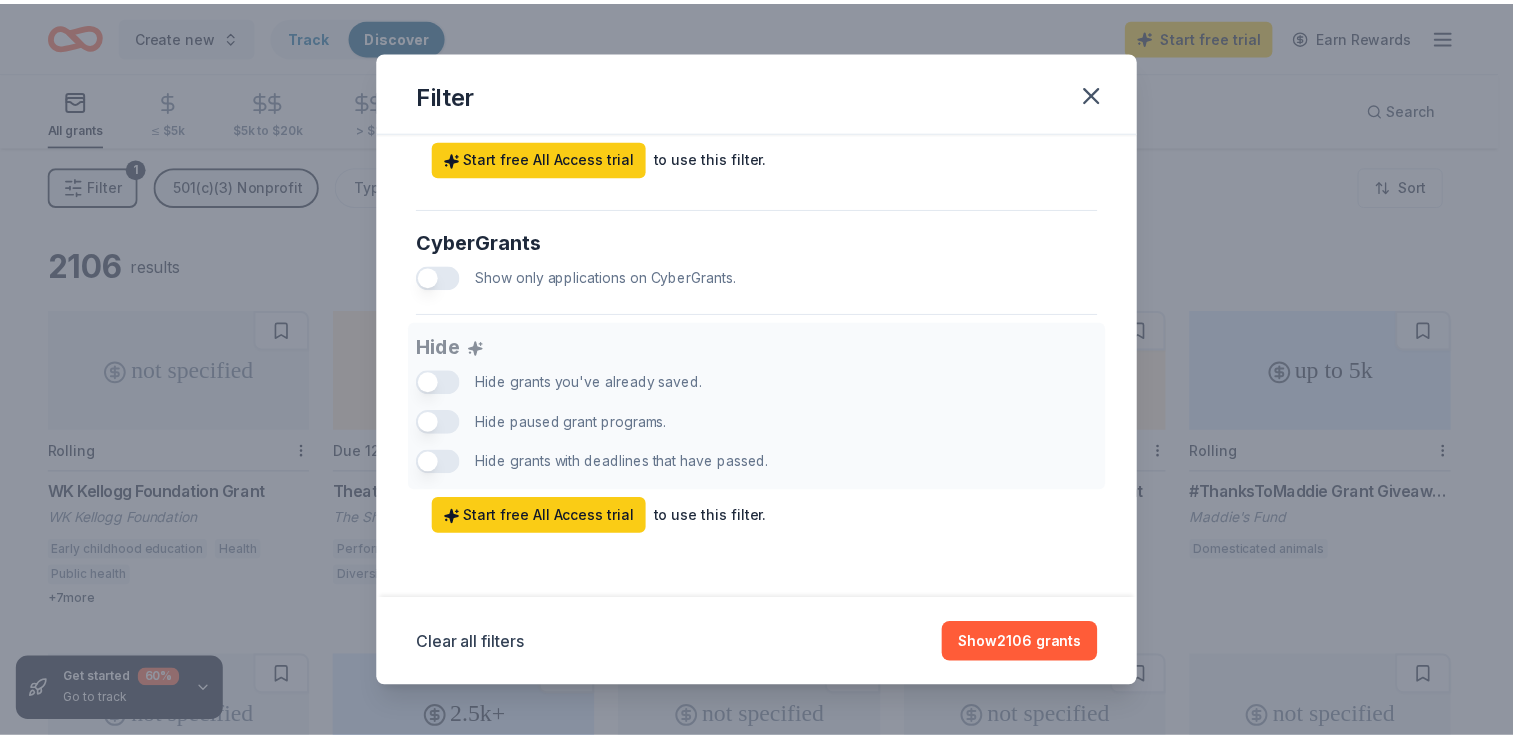 scroll, scrollTop: 1251, scrollLeft: 0, axis: vertical 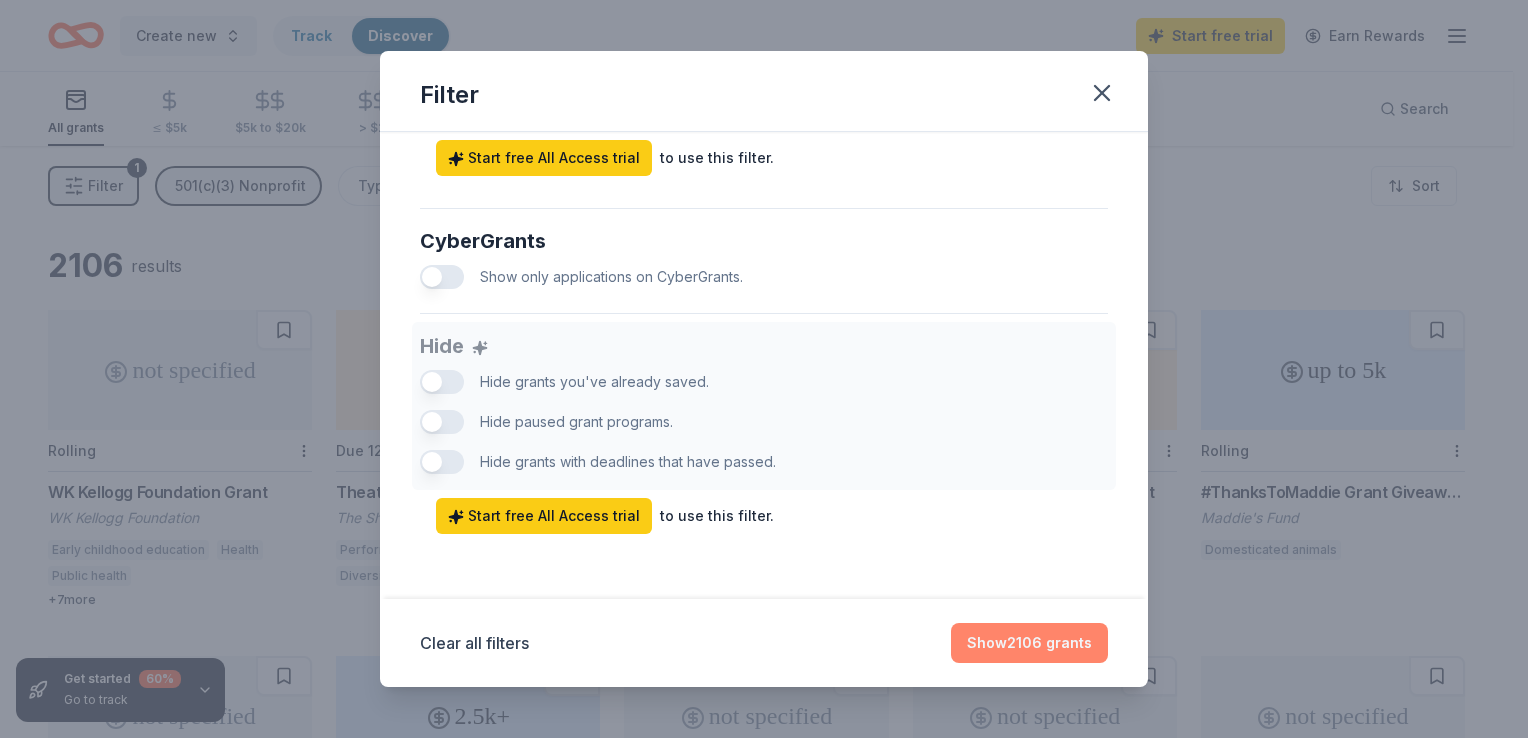 click on "Show  2106   grants" at bounding box center (1029, 643) 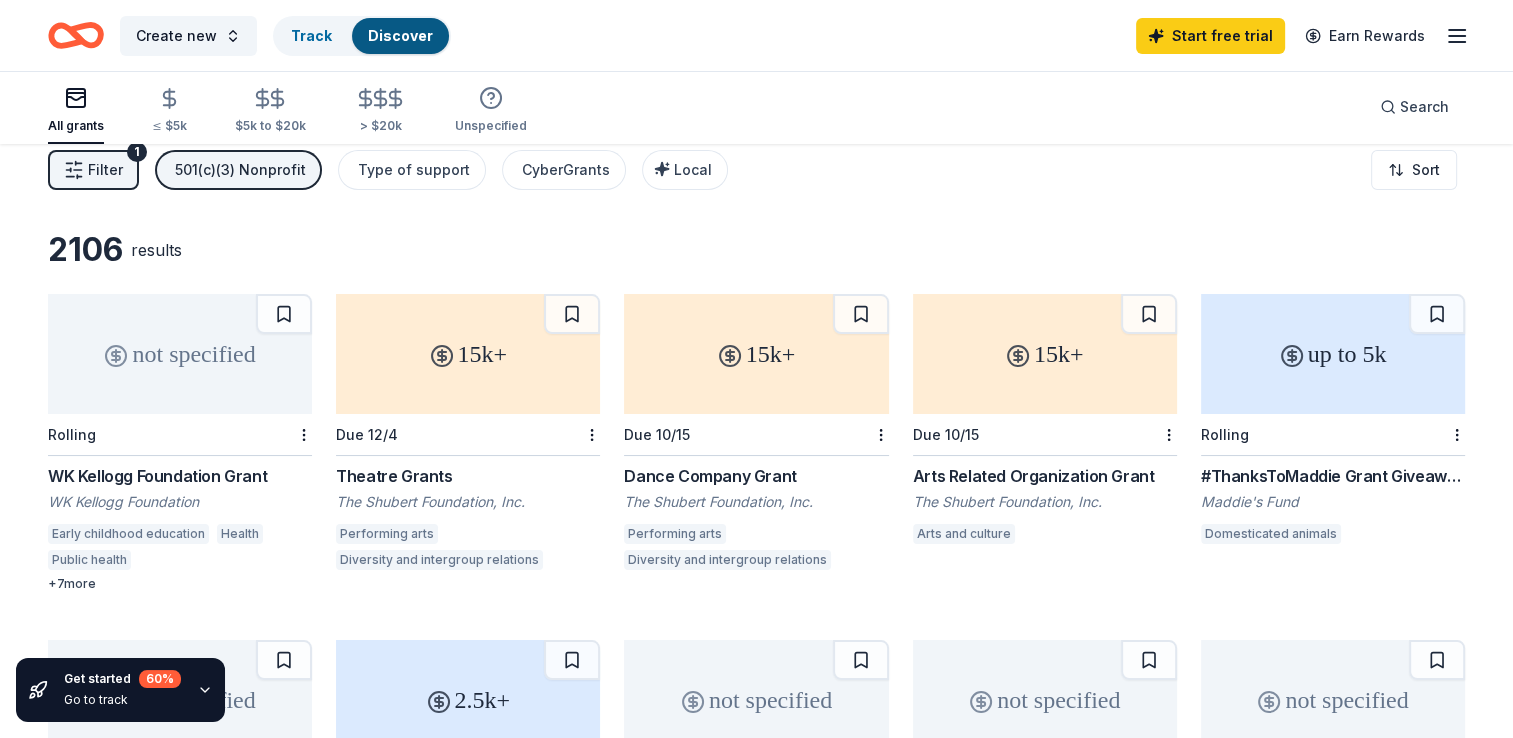 scroll, scrollTop: 0, scrollLeft: 0, axis: both 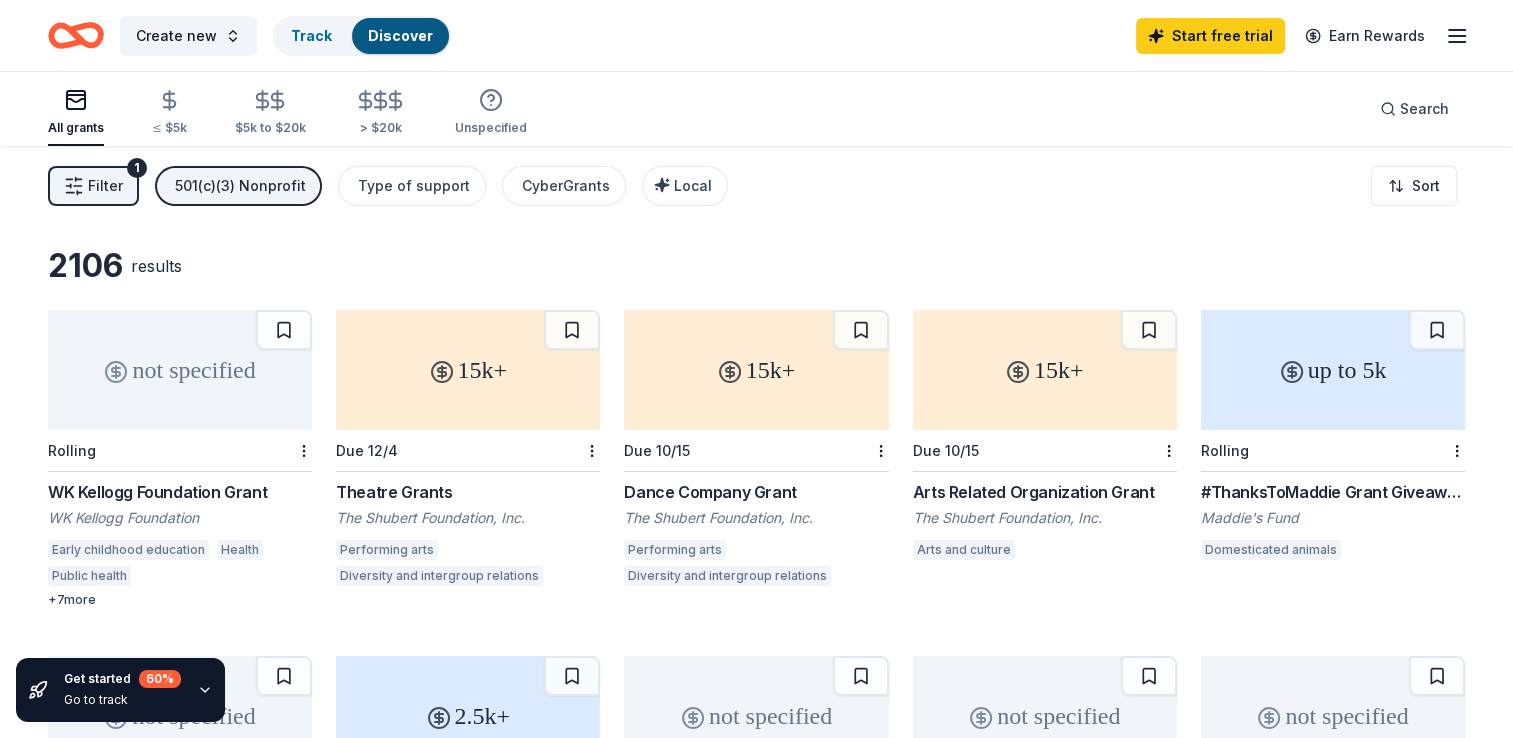 click on "not specified" at bounding box center (180, 370) 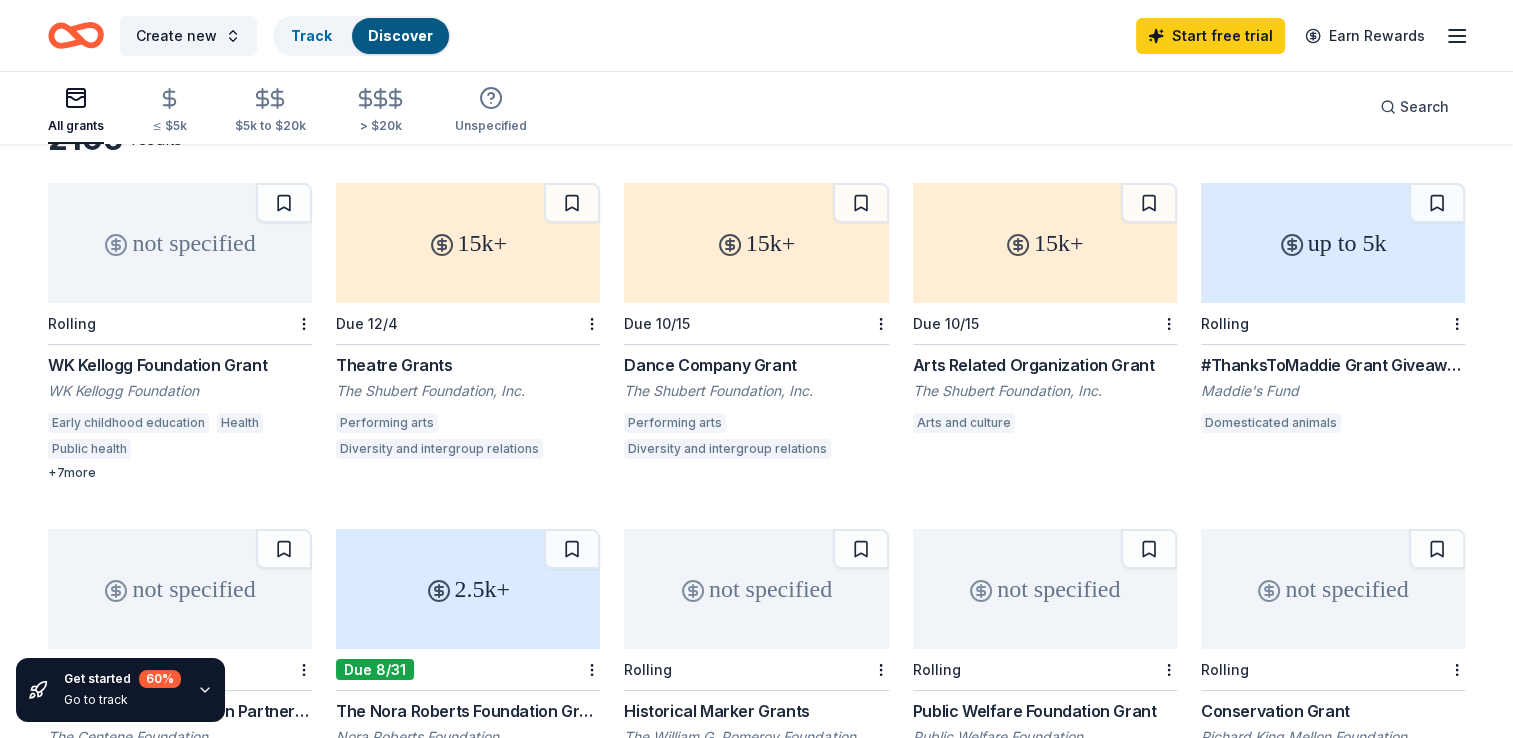scroll, scrollTop: 216, scrollLeft: 0, axis: vertical 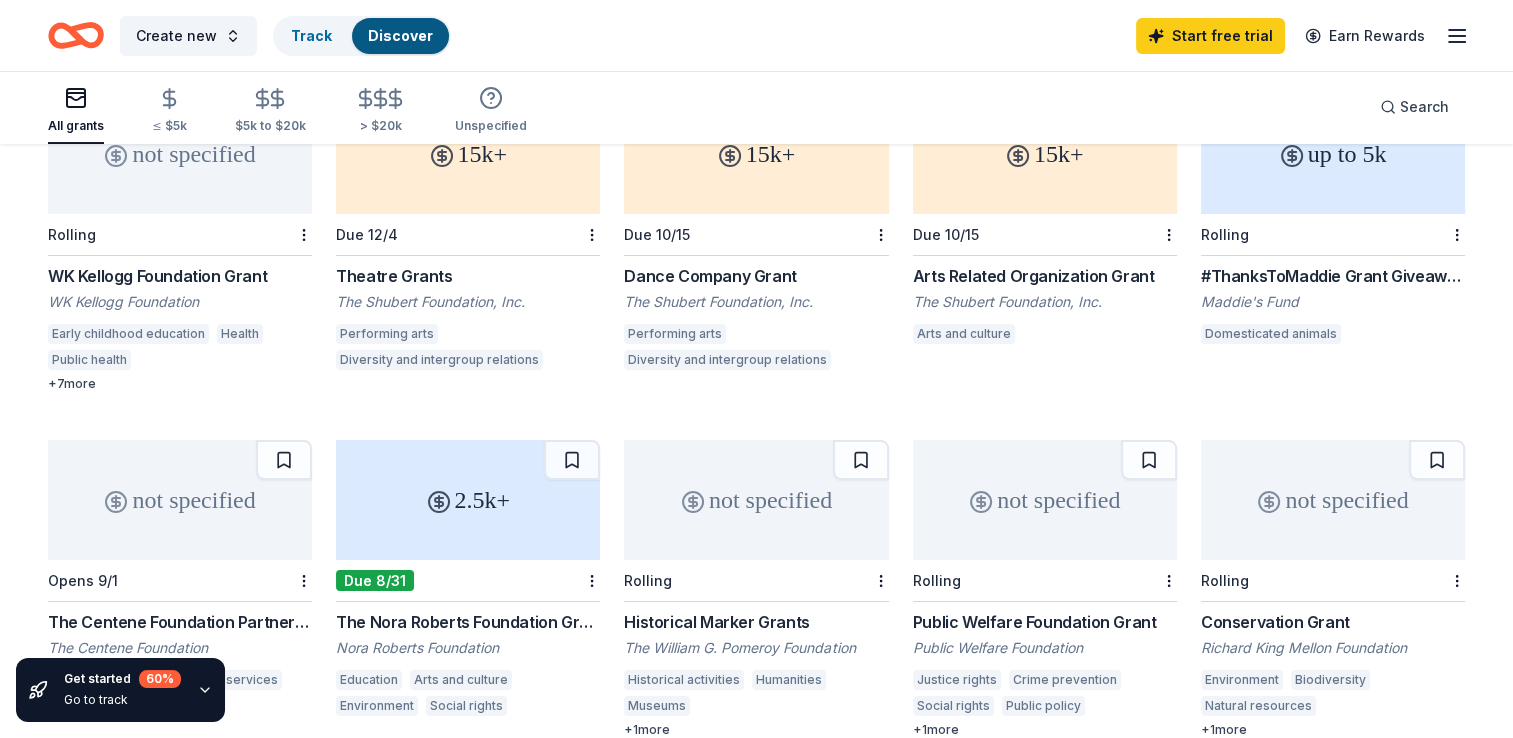 click on "up to 5k" at bounding box center (1333, 154) 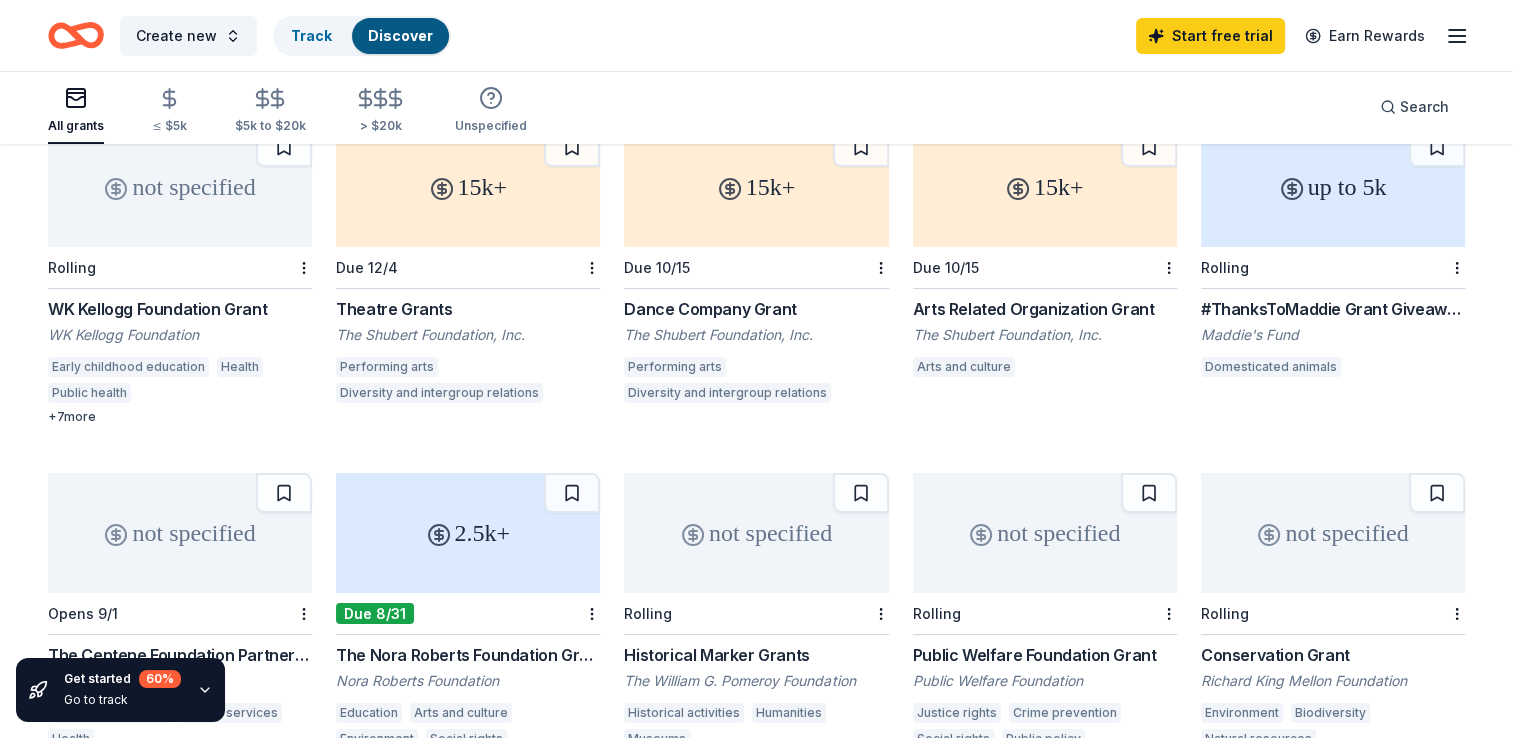 scroll, scrollTop: 184, scrollLeft: 0, axis: vertical 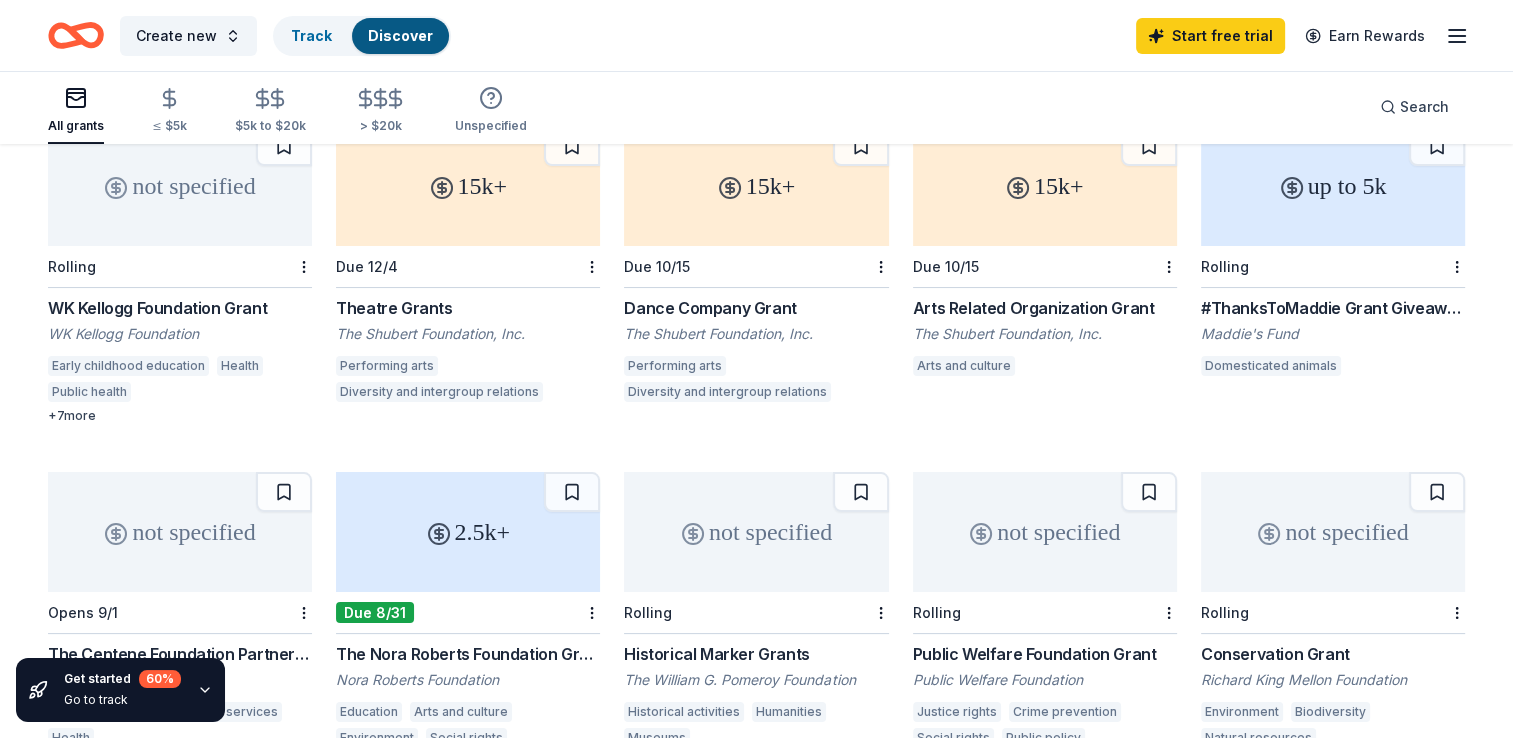 click on "not specified Rolling WK Kellogg Foundation Grant WK Kellogg Foundation Early childhood education Health Public health Agriculture, fishing and forestry Community and economic development Diversity and intergroup relations Family services Leadership development Community improvement International development +  7  more 15k+ Due 12/4 Theatre Grants The Shubert Foundation, Inc. Performing arts Diversity and intergroup relations 15k+ Due 10/15 Dance Company Grant The Shubert Foundation, Inc. Performing arts Diversity and intergroup relations 15k+ Due 10/15 Arts Related Organization Grant The Shubert Foundation, Inc. Arts and culture up to 5k Rolling #ThanksToMaddie Grant Giveaways Maddie's Fund Domesticated animals not specified Opens 9/1 The Centene Foundation Partners Program The Centene Foundation Health care access Human services Health 2.5k+ Due 8/31 The Nora Roberts Foundation Grant Nora Roberts Foundation Education Arts and culture Environment Social rights not specified Rolling Historical Marker Grants 1" at bounding box center [756, 794] 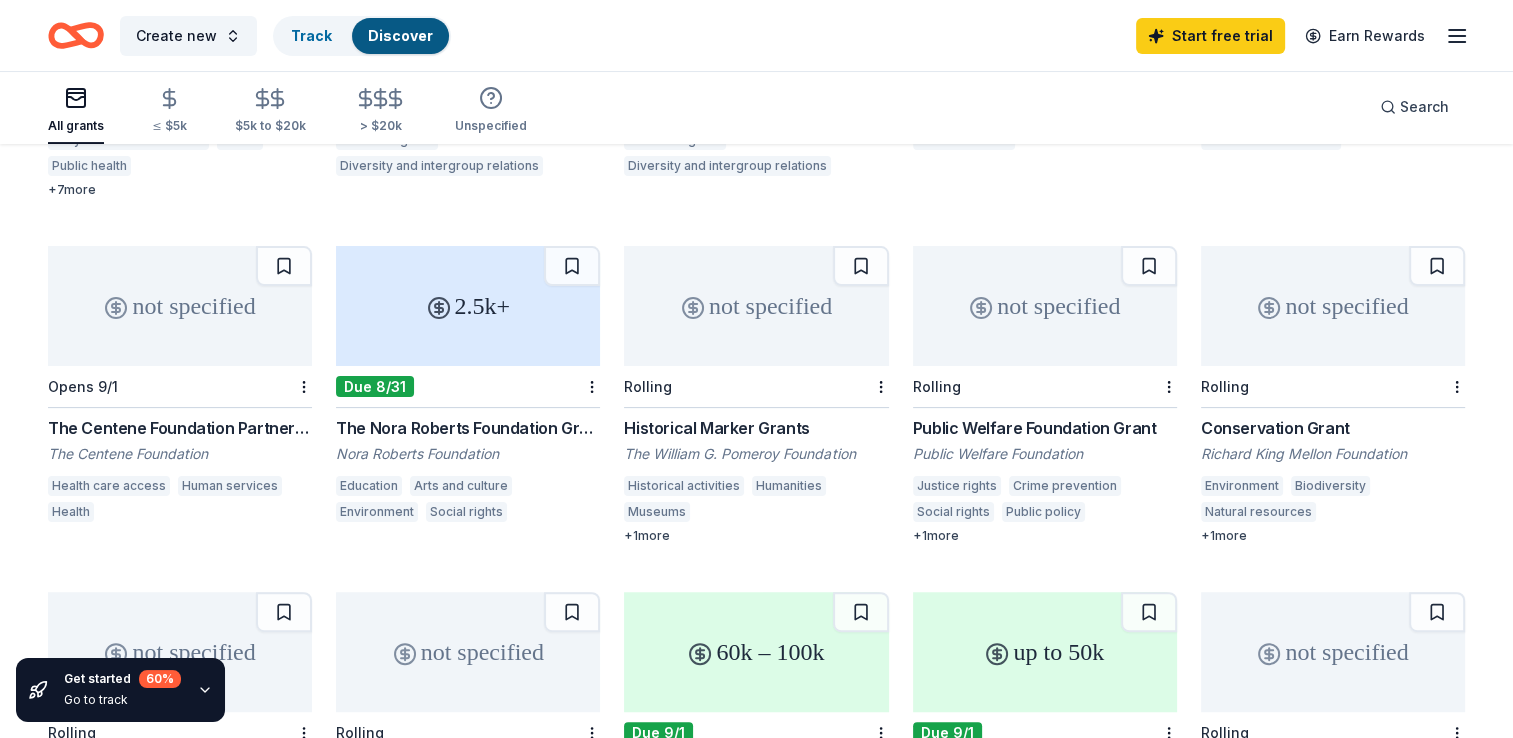 scroll, scrollTop: 411, scrollLeft: 0, axis: vertical 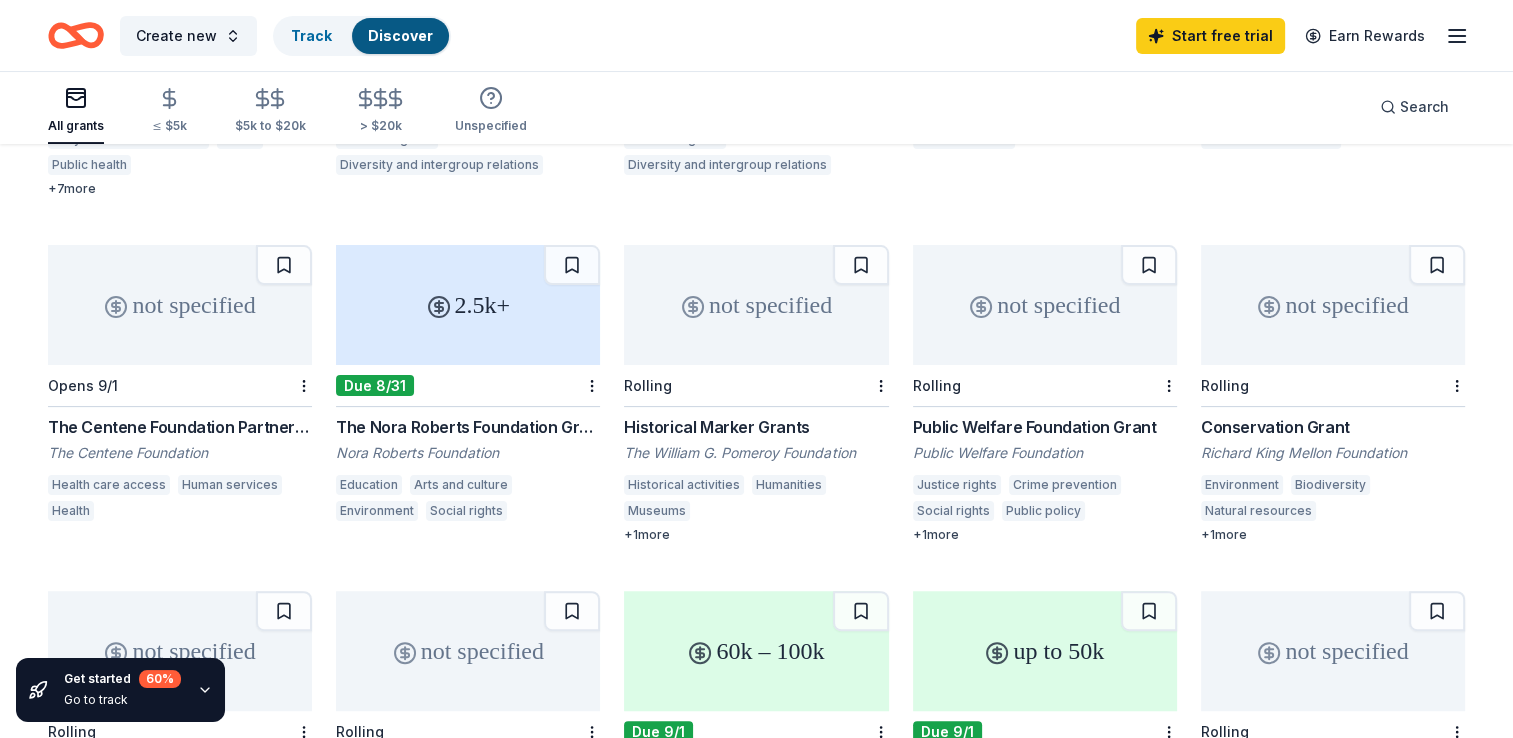 click on "The Nora Roberts Foundation Grant" at bounding box center (468, 427) 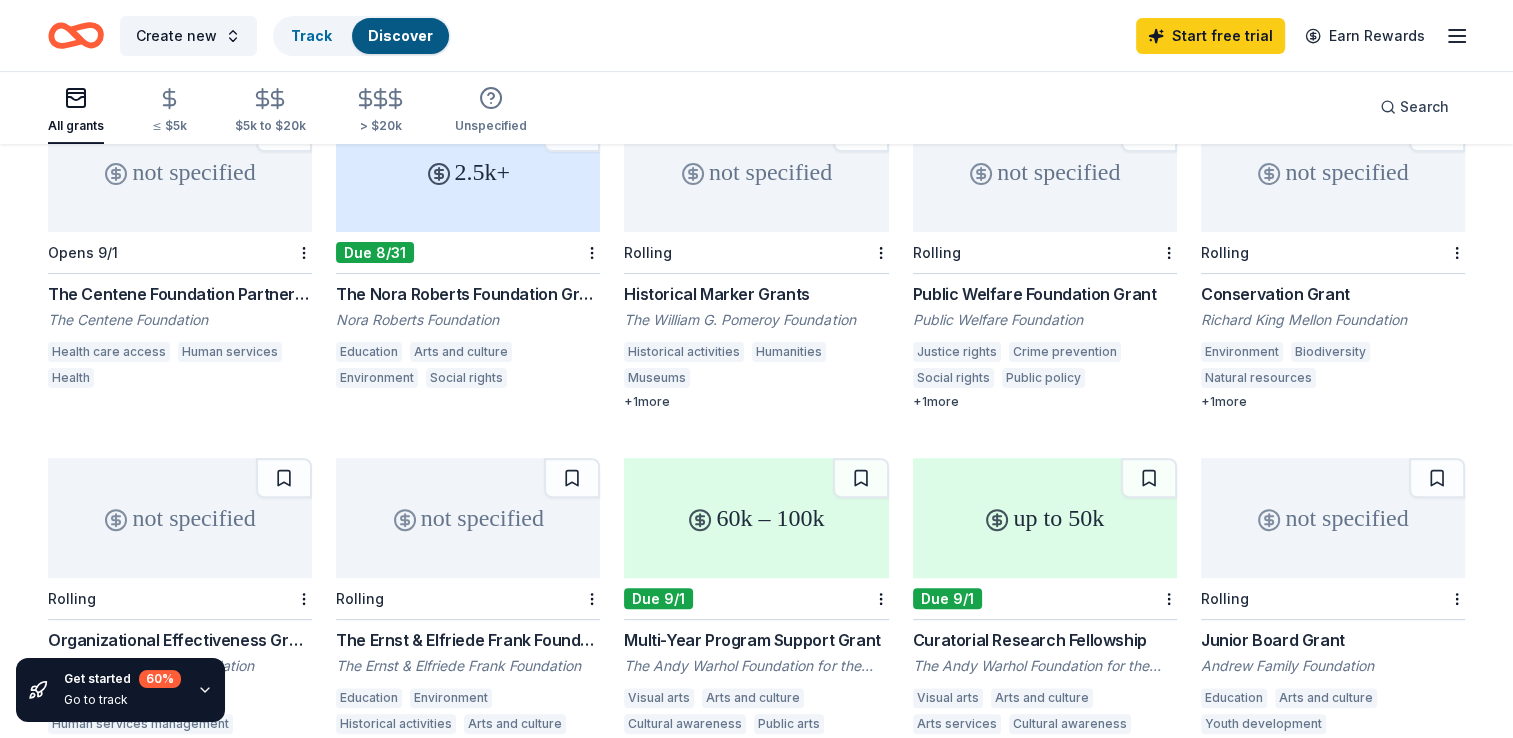 scroll, scrollTop: 500, scrollLeft: 0, axis: vertical 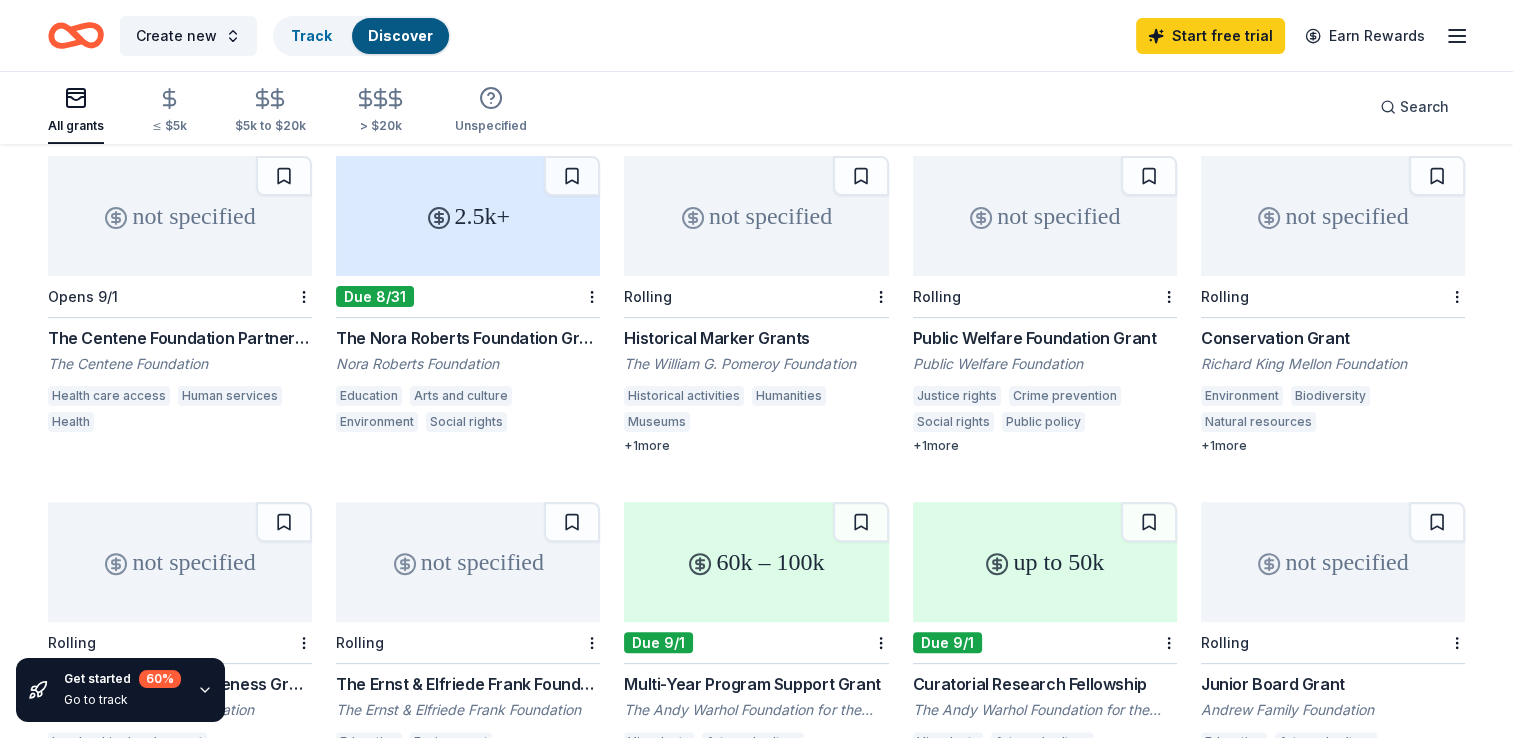 click on "Public Welfare Foundation Grant" at bounding box center (1045, 338) 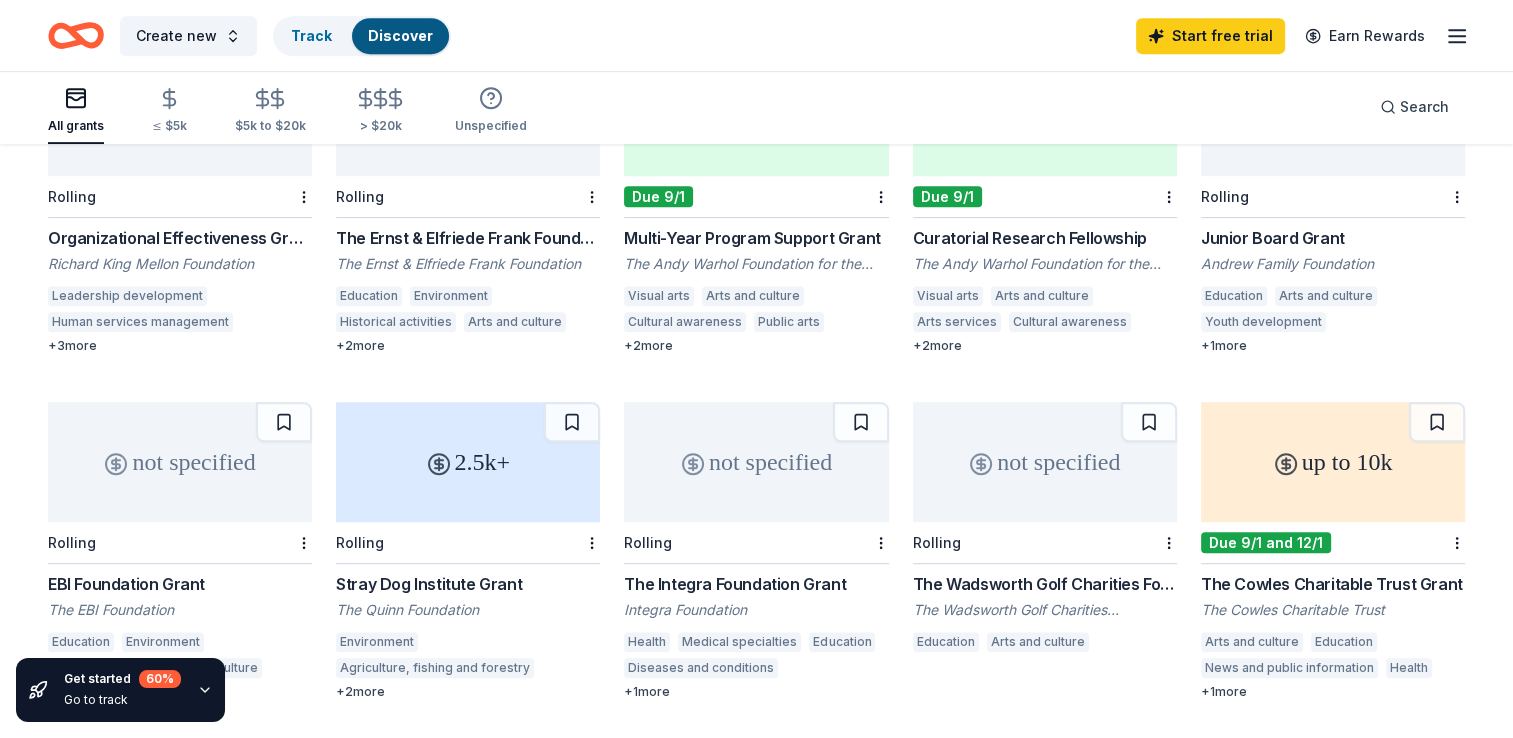scroll, scrollTop: 947, scrollLeft: 0, axis: vertical 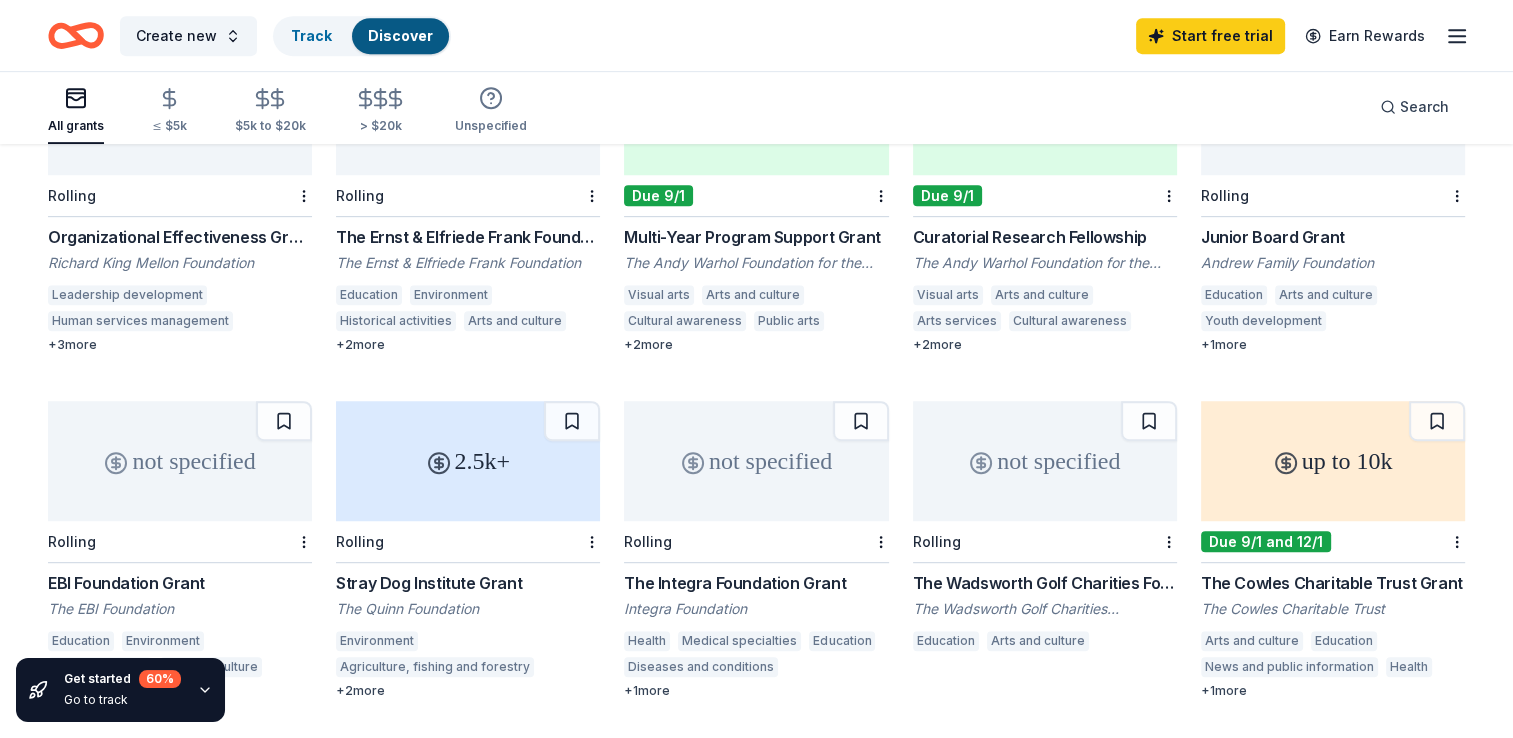 click on "Junior Board Grant" at bounding box center (1333, 237) 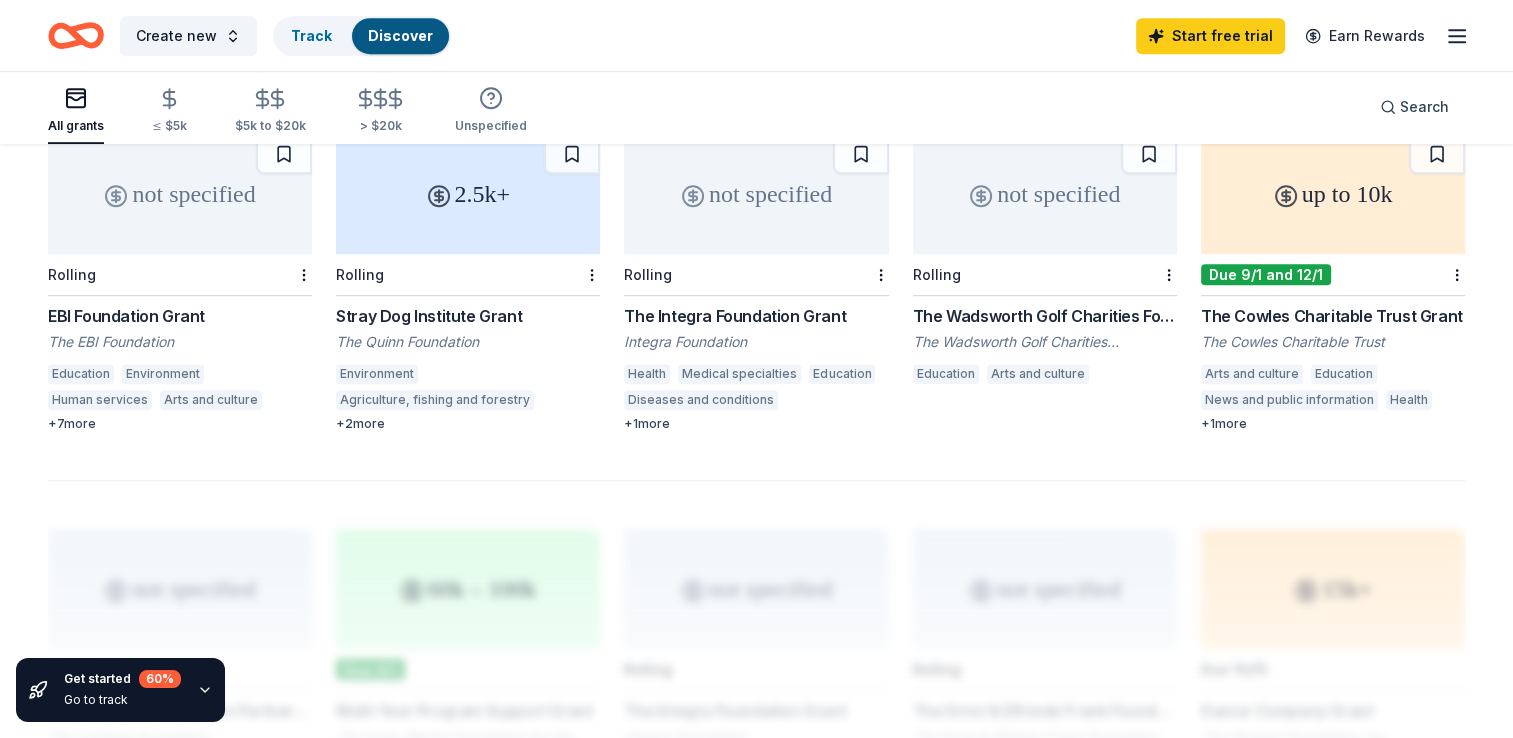 scroll, scrollTop: 1099, scrollLeft: 0, axis: vertical 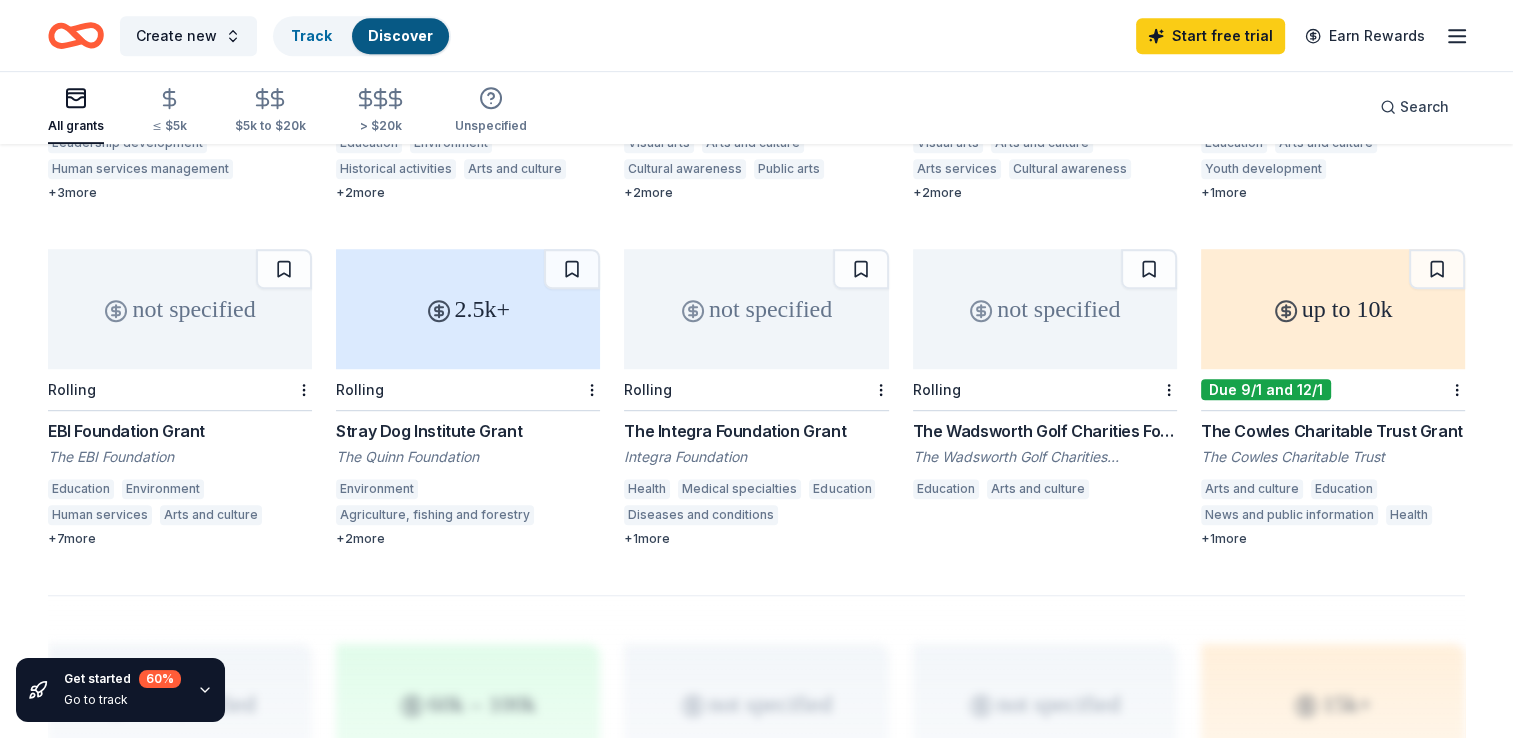 click on "The EBI Foundation" at bounding box center [180, 457] 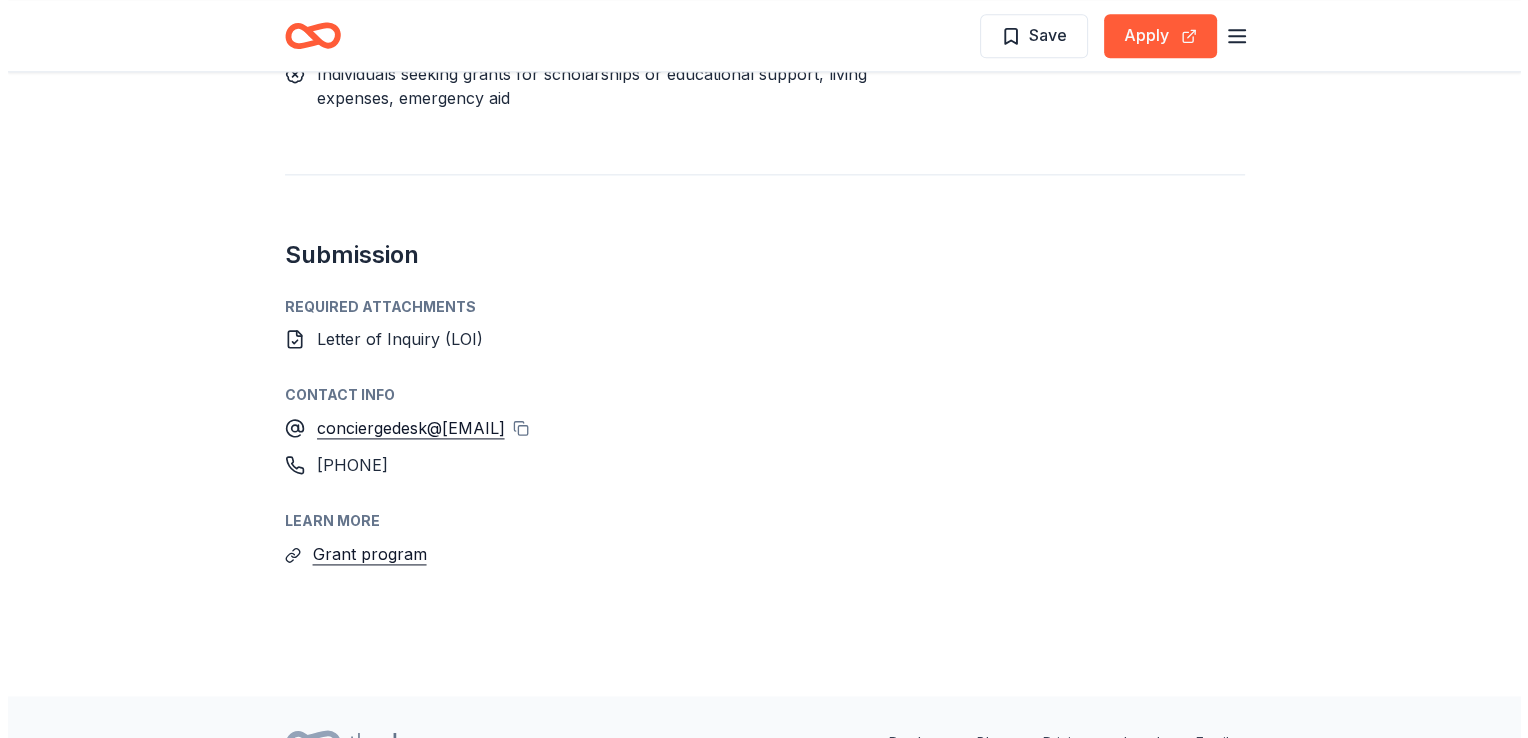scroll, scrollTop: 2596, scrollLeft: 0, axis: vertical 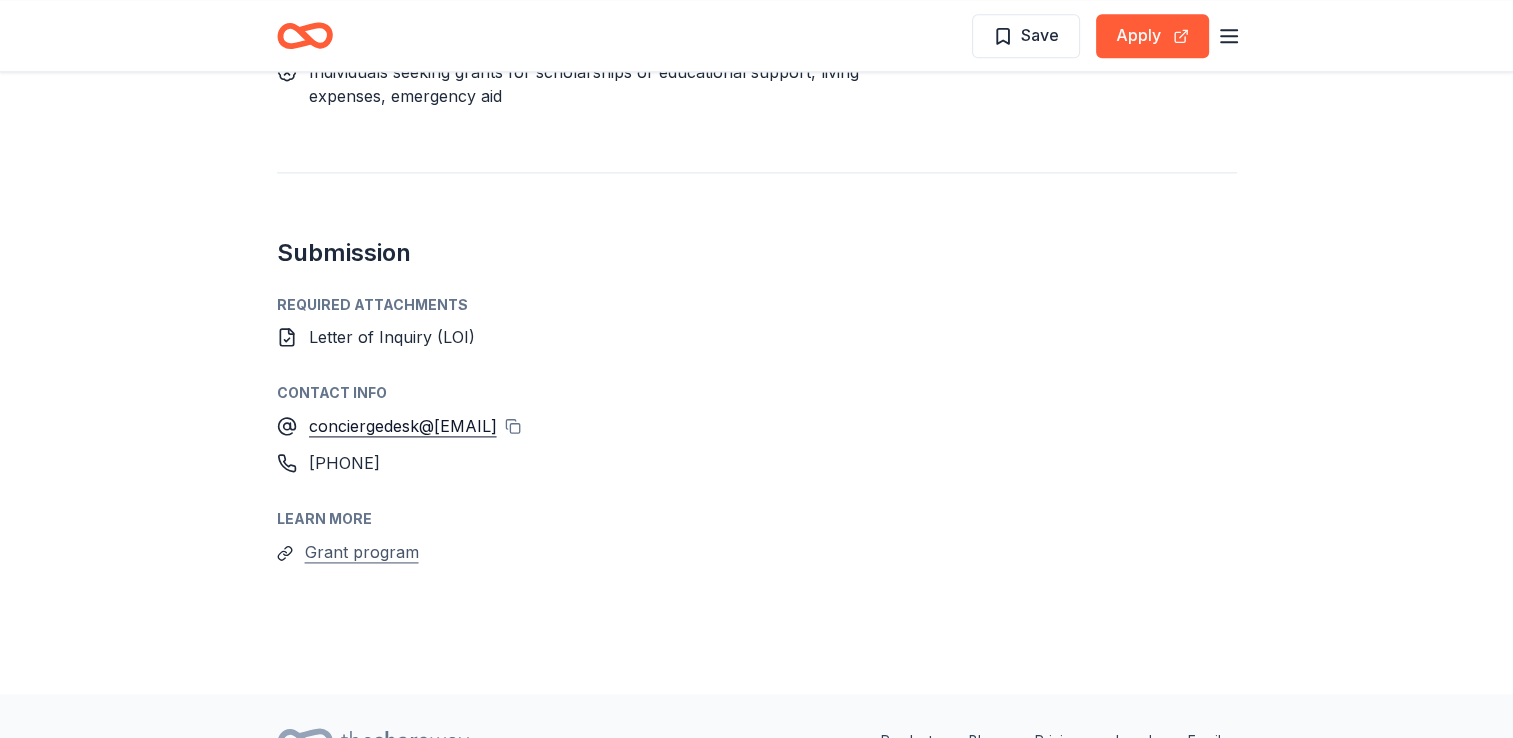 click on "Grant program" at bounding box center [362, 552] 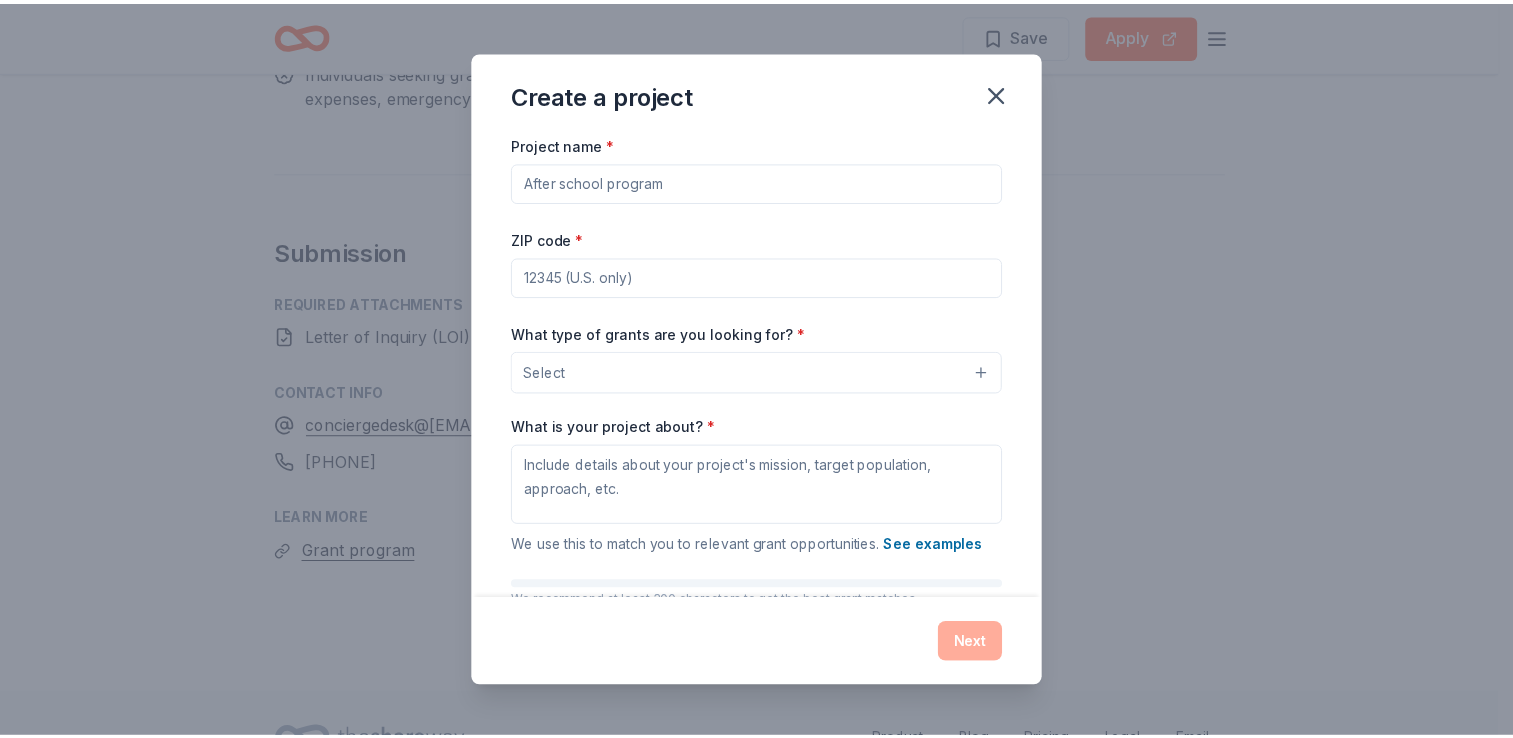 scroll, scrollTop: 113, scrollLeft: 0, axis: vertical 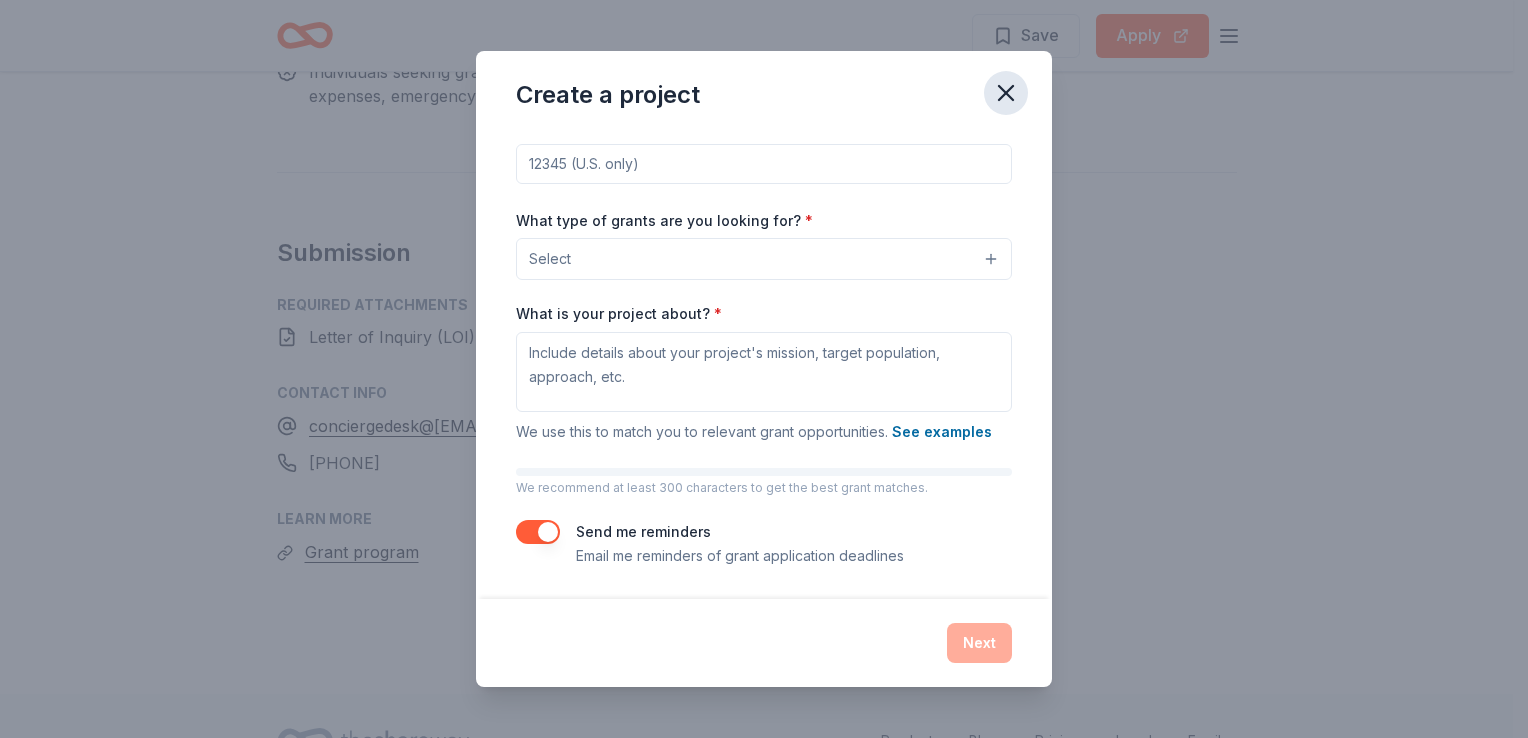 click at bounding box center [1006, 93] 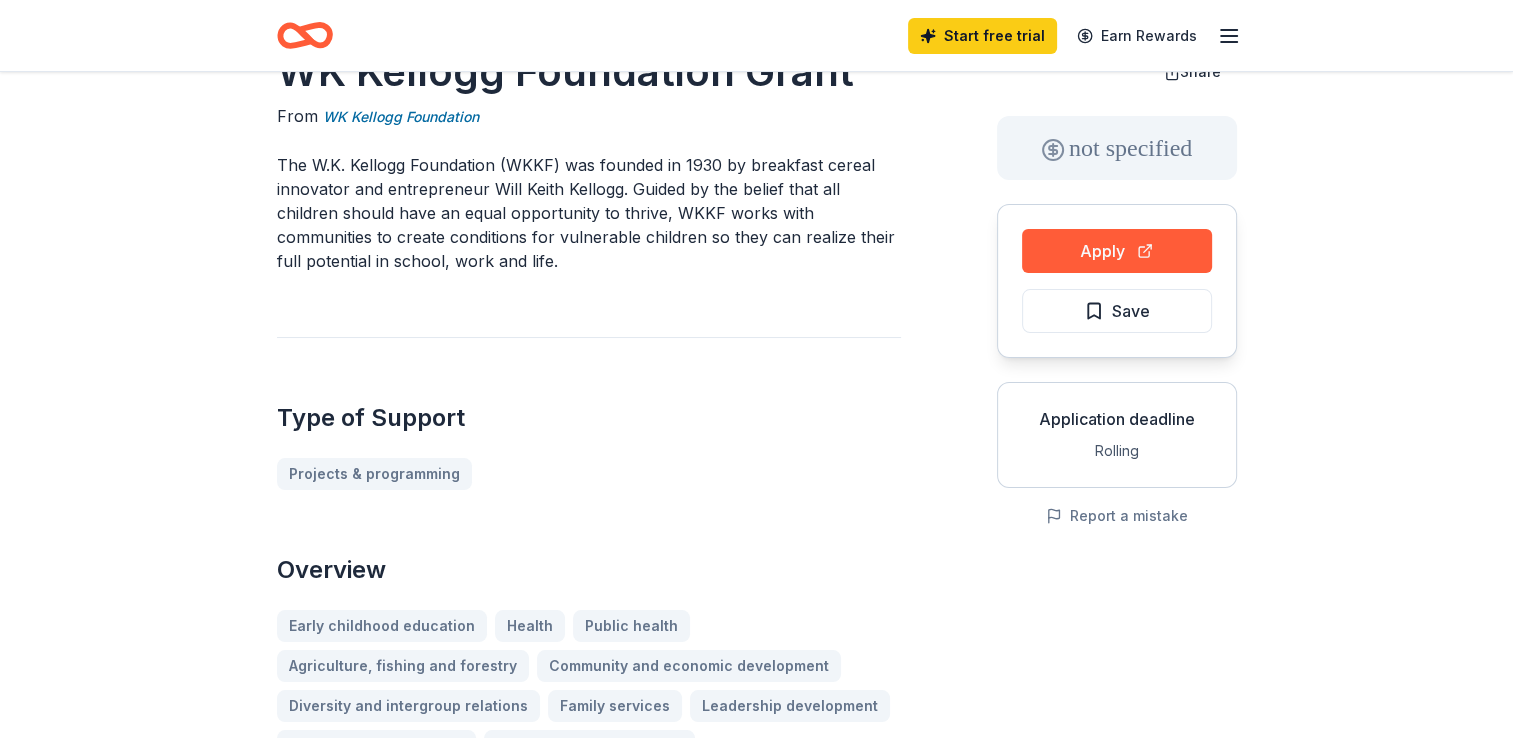 scroll, scrollTop: 0, scrollLeft: 0, axis: both 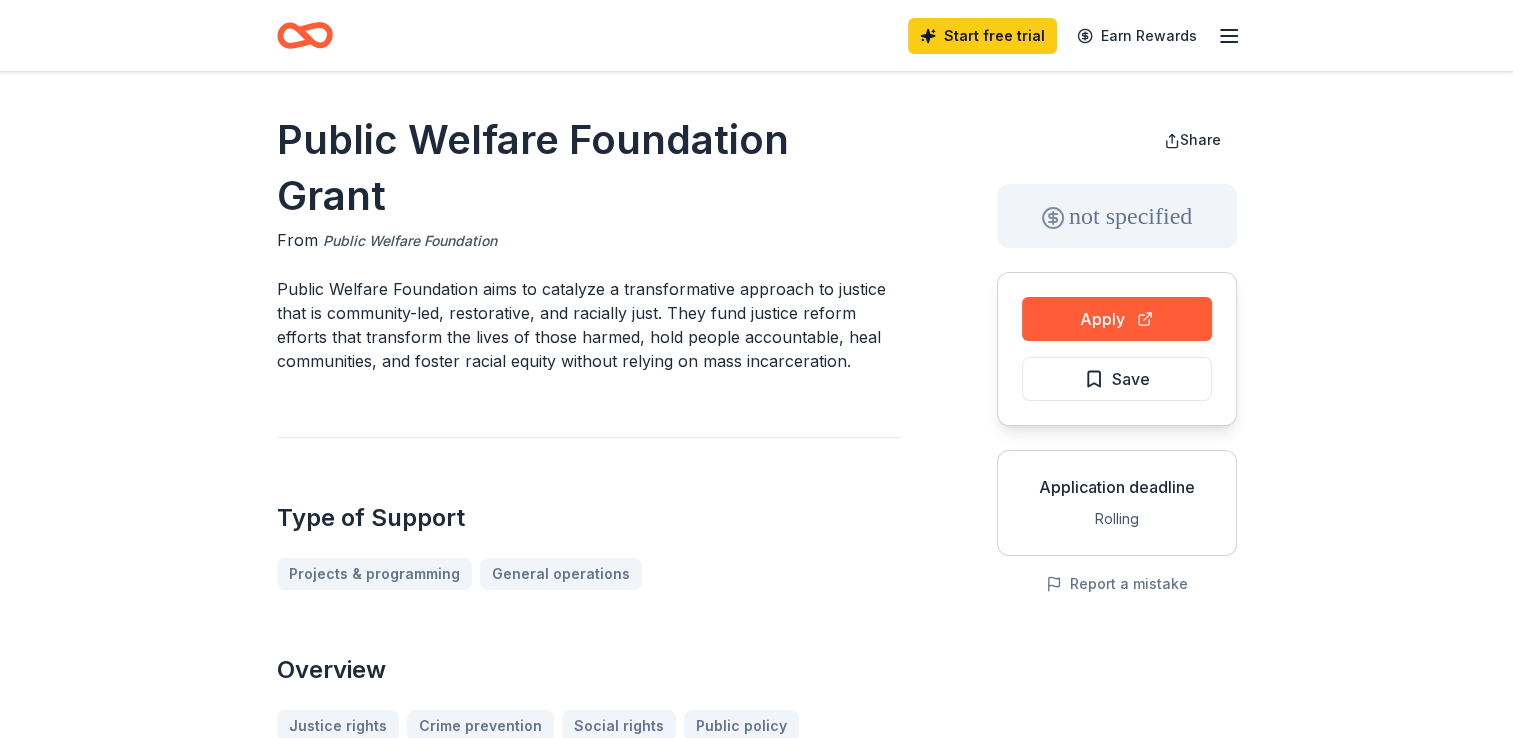 click on "Public Welfare Foundation" at bounding box center (410, 241) 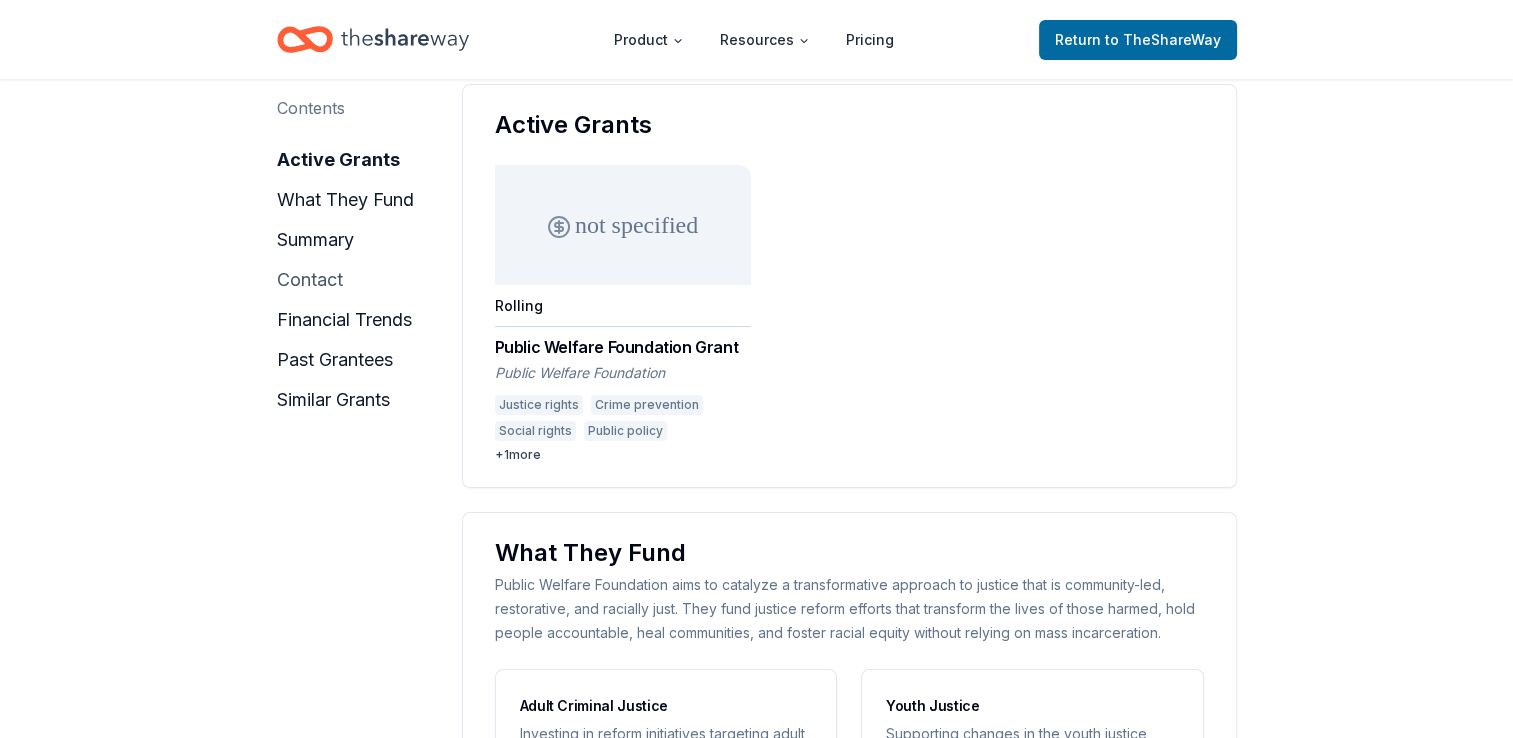 scroll, scrollTop: 0, scrollLeft: 0, axis: both 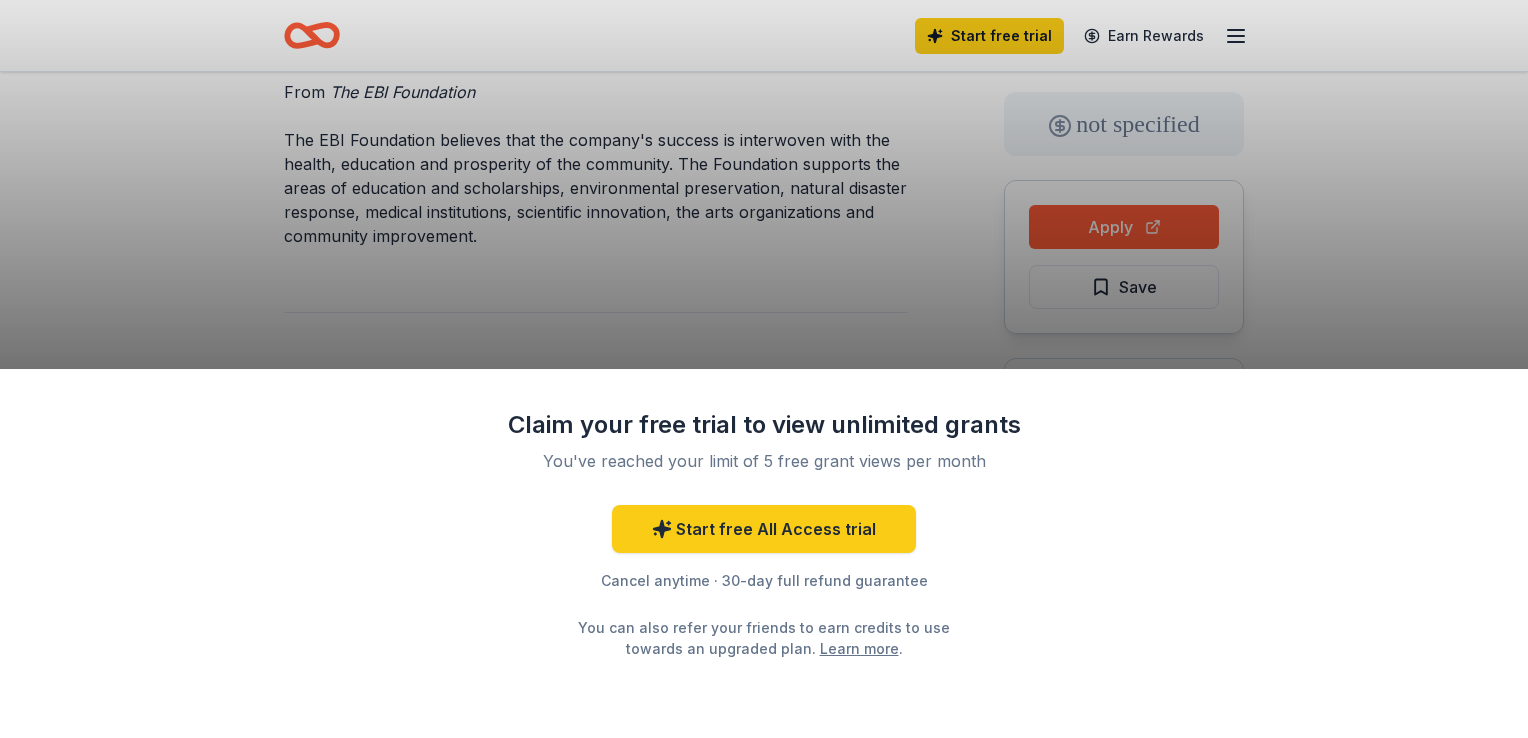 click on "Claim your free trial to view unlimited grants You've reached your limit of 5 free grant views per month Start free All Access trial Cancel anytime · 30-day full refund guarantee You can also refer your friends to earn credits to use towards an upgraded plan.   Learn more ." at bounding box center (764, 369) 